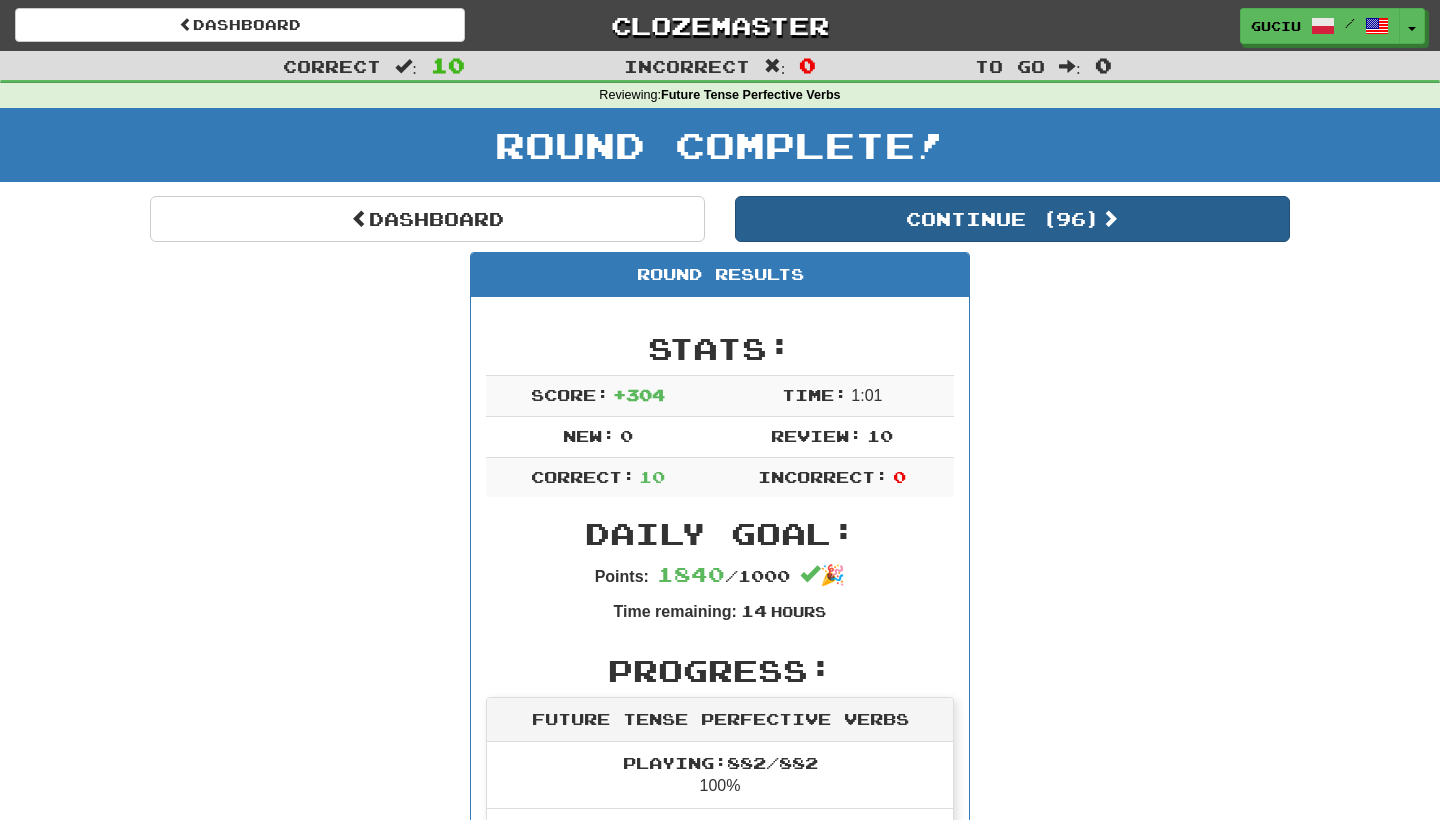 scroll, scrollTop: 0, scrollLeft: 0, axis: both 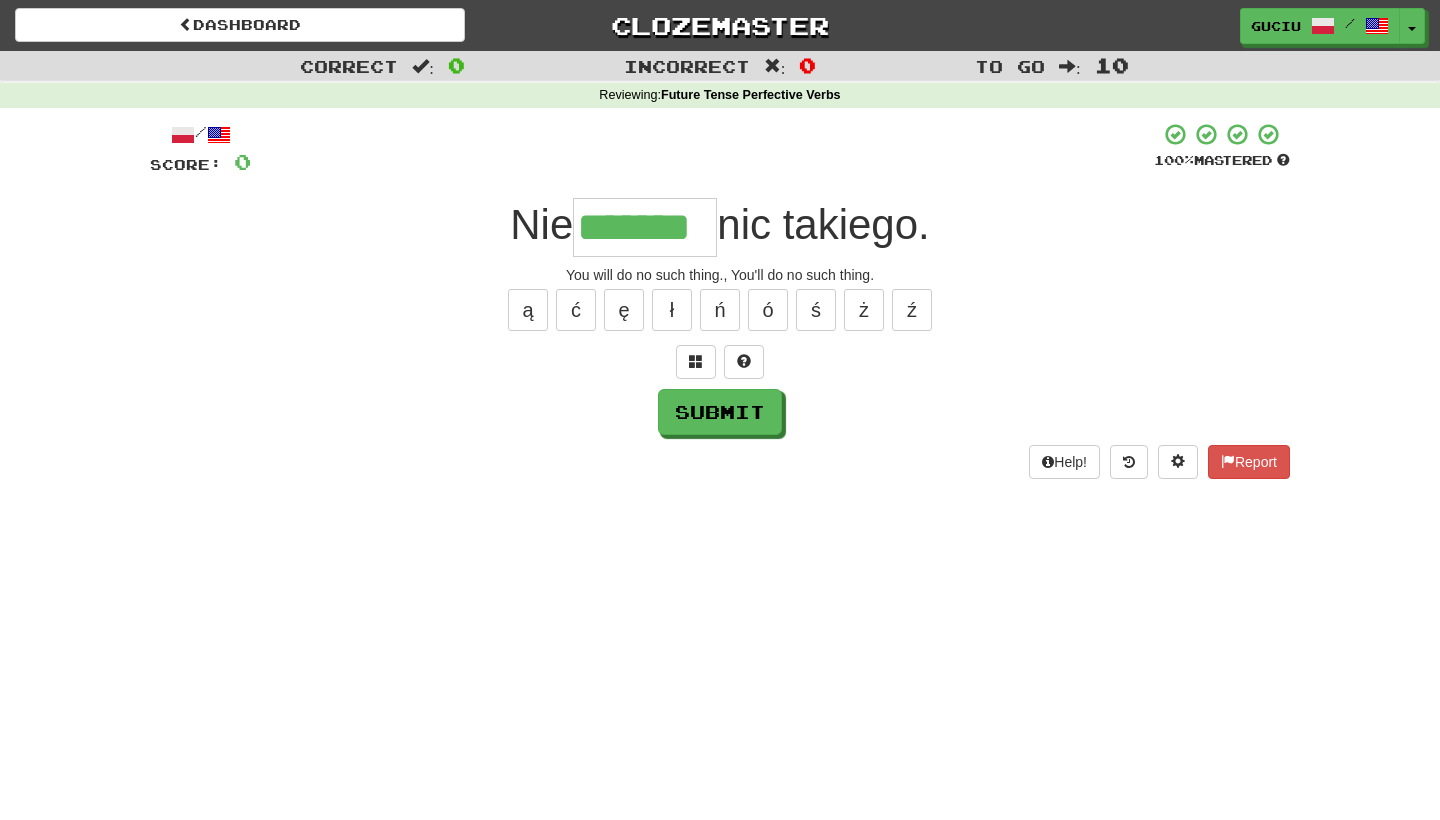 type on "*******" 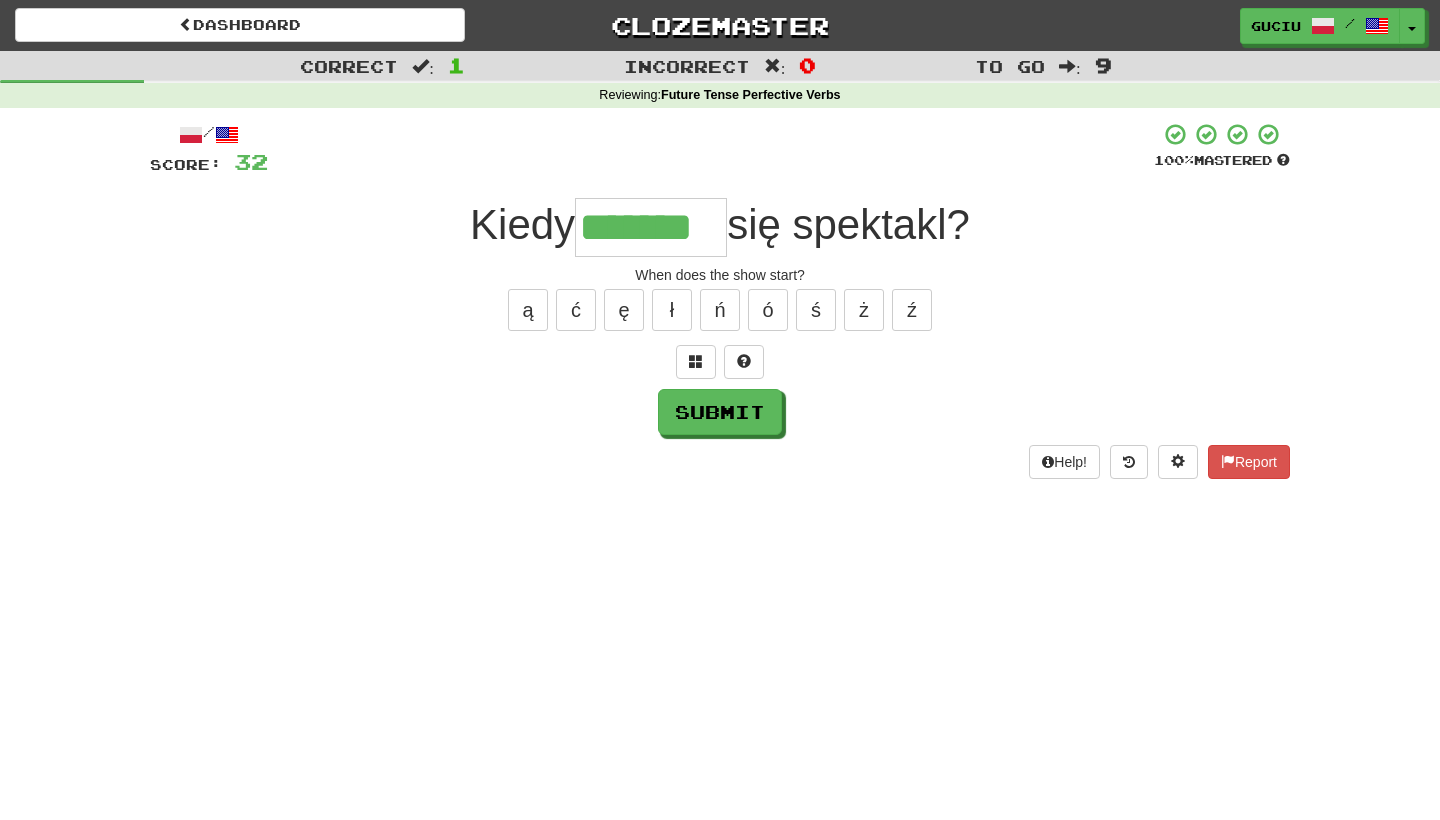 type on "*******" 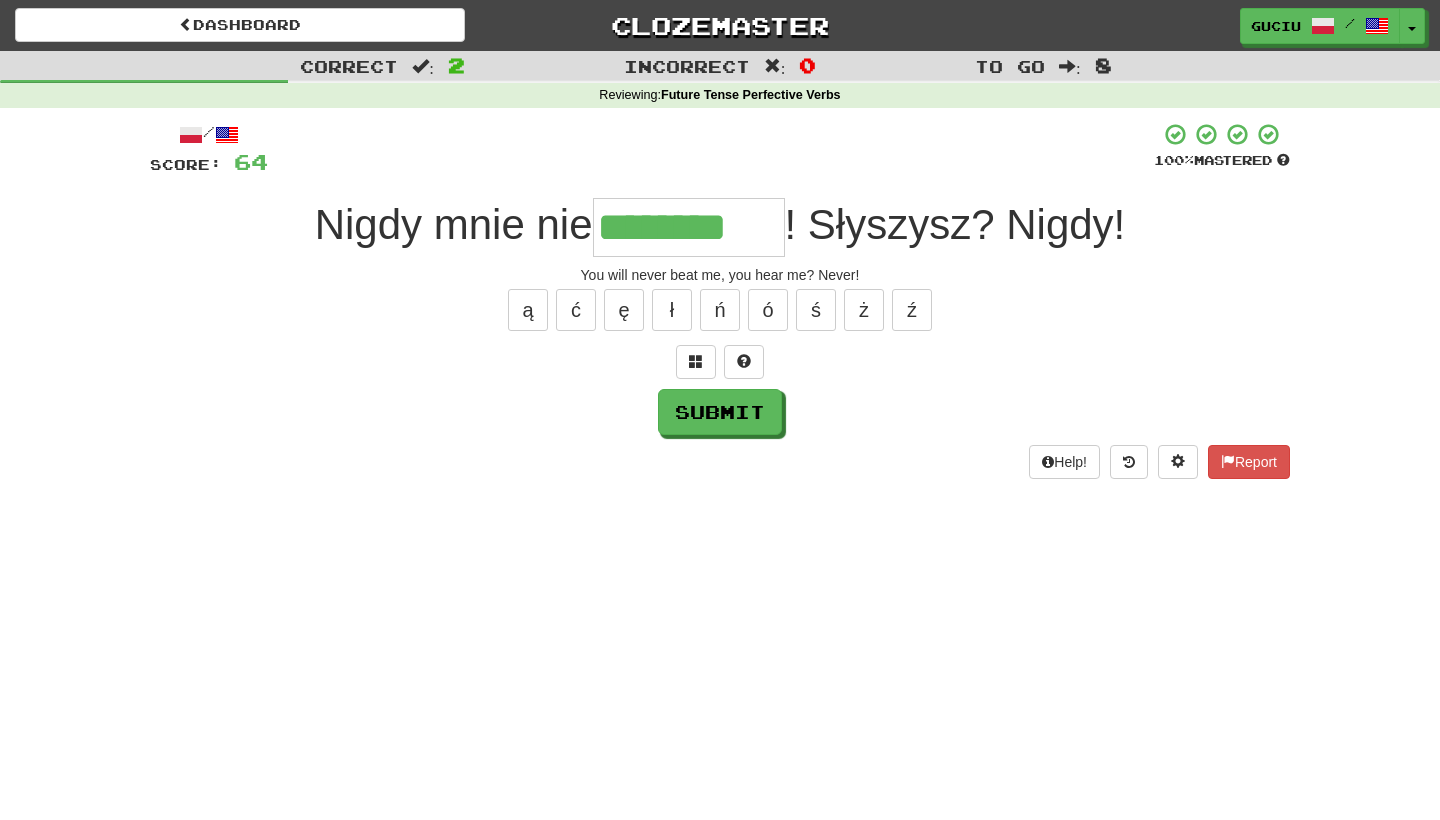 type on "********" 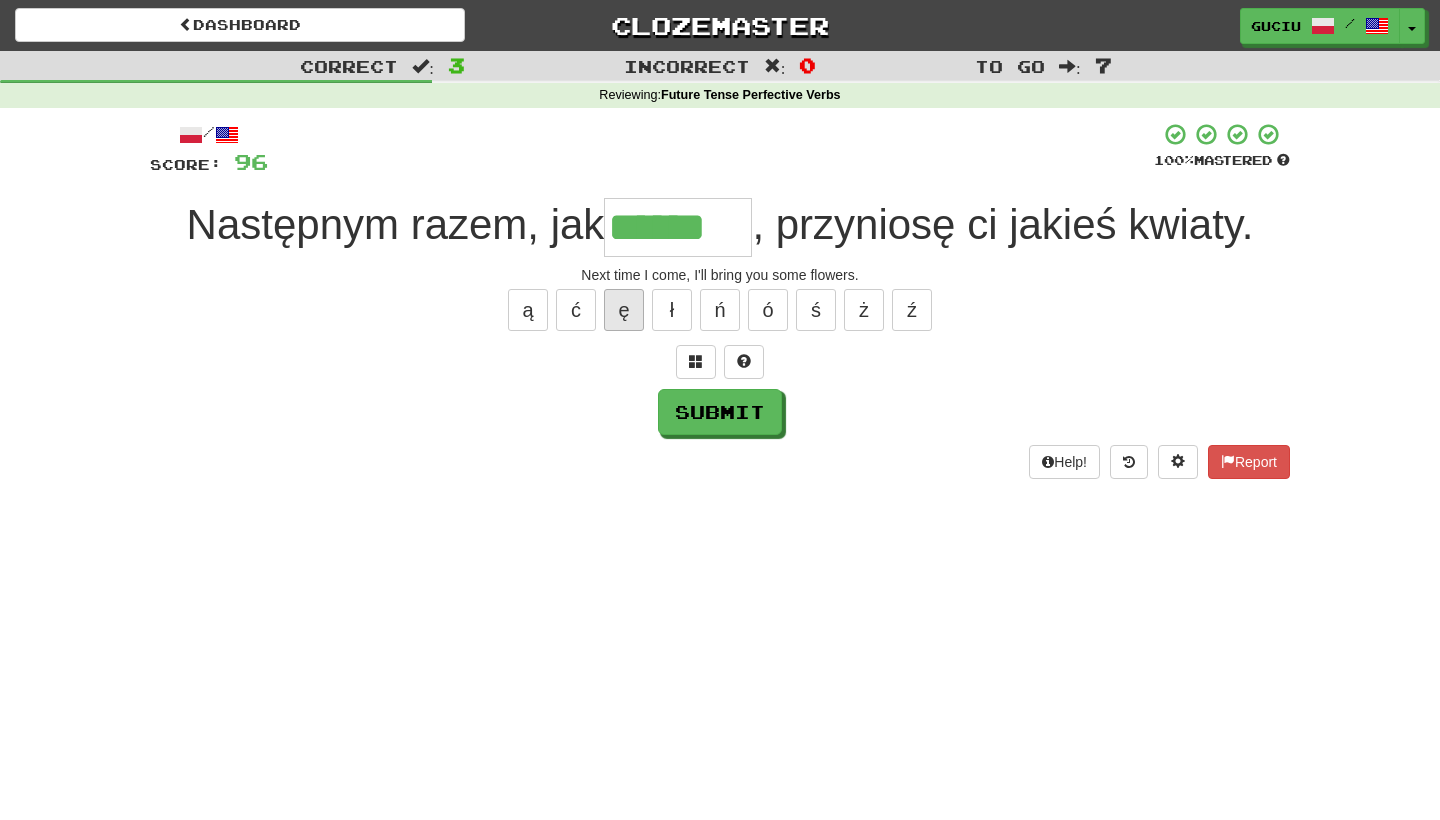 click on "ę" at bounding box center [624, 310] 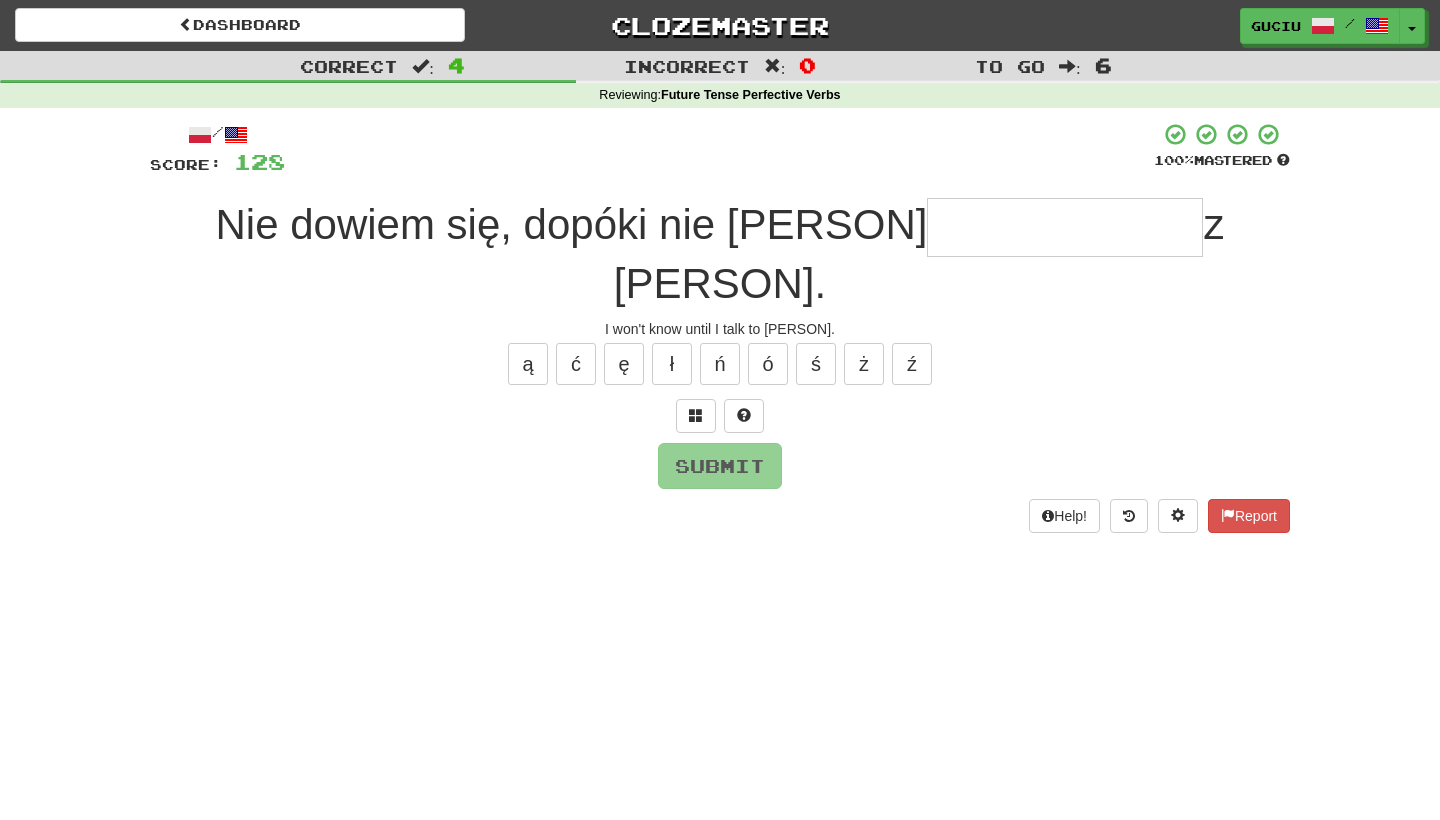 type on "*" 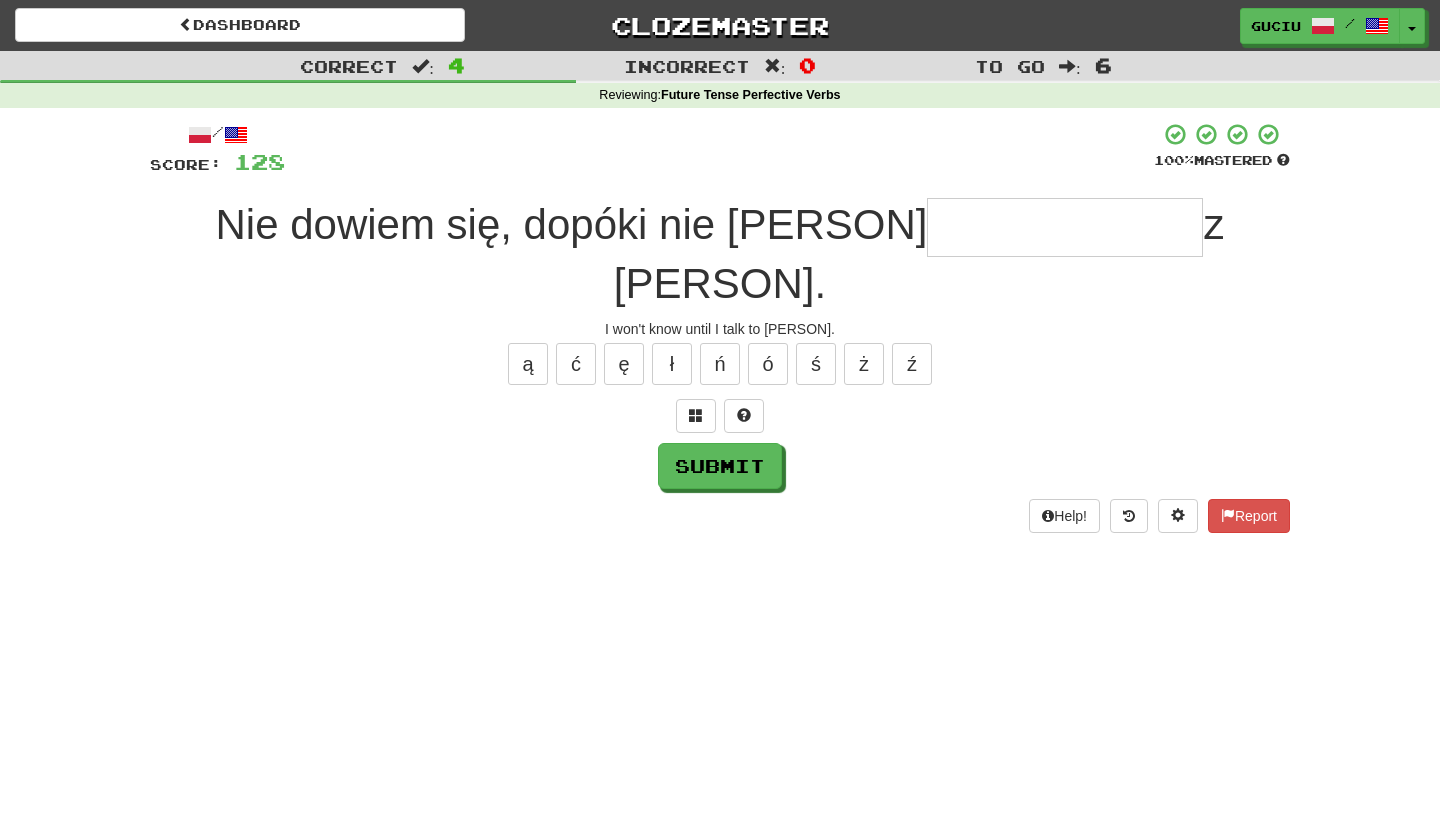 type on "*" 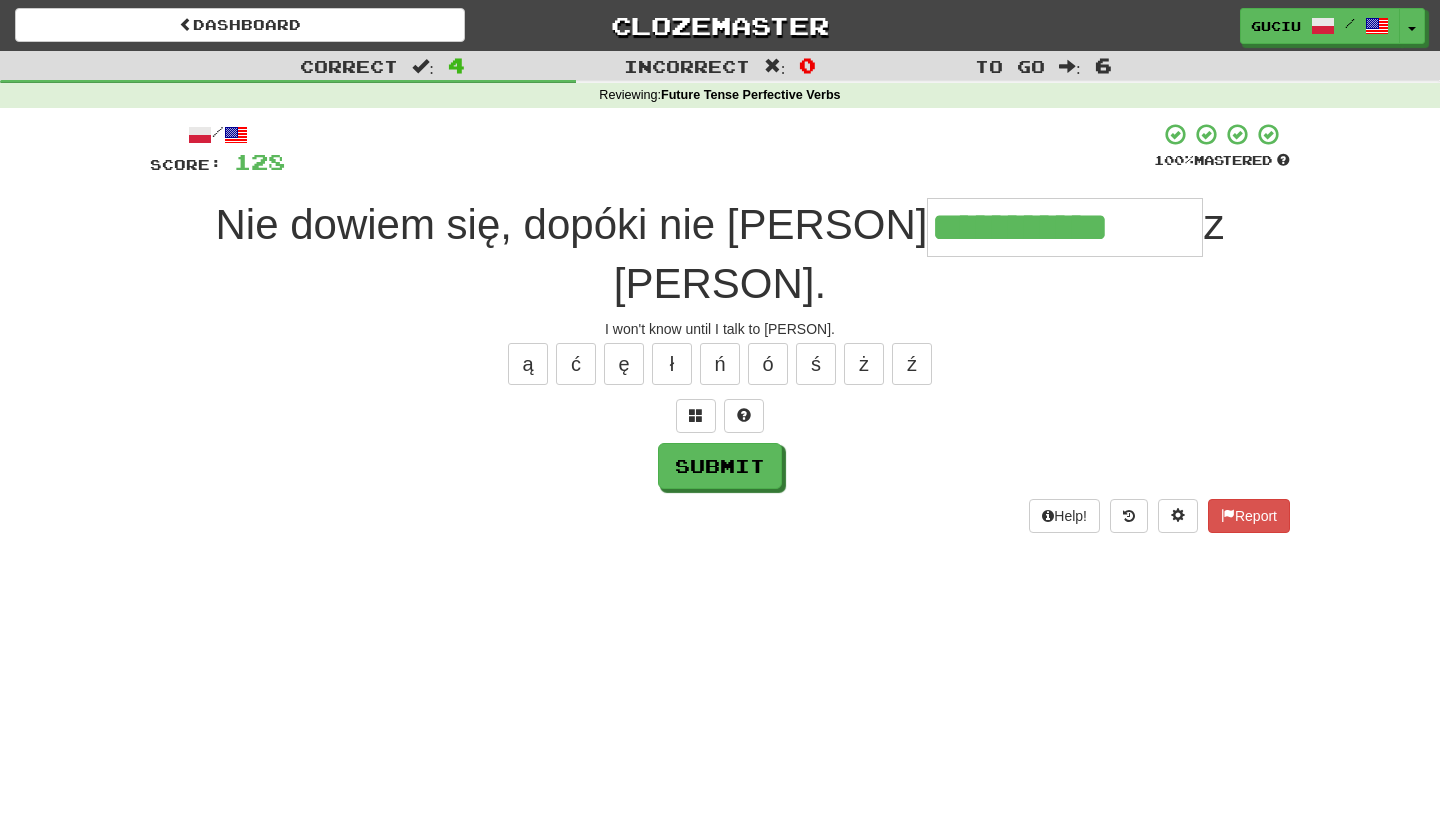 type on "**********" 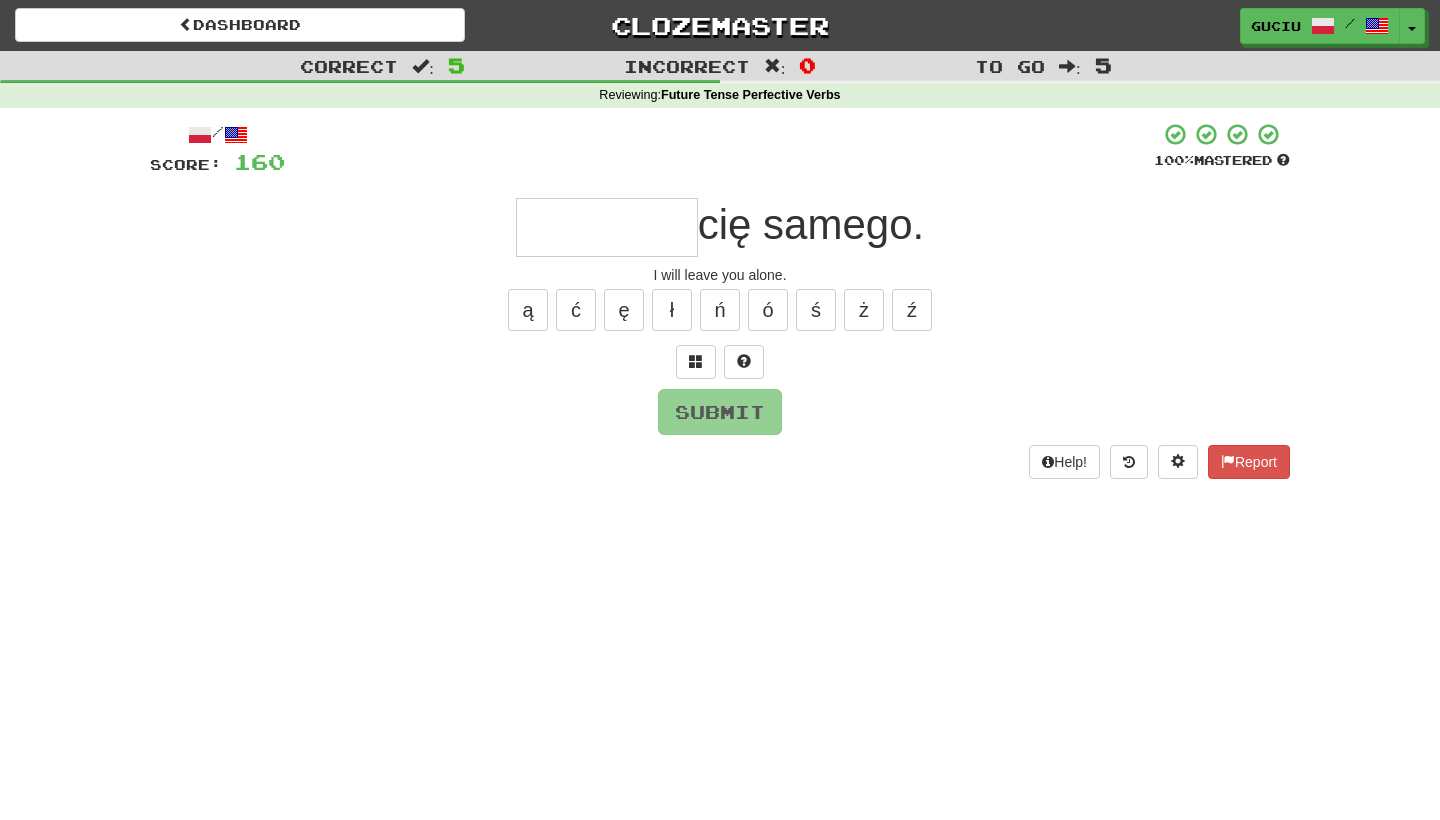 type on "*" 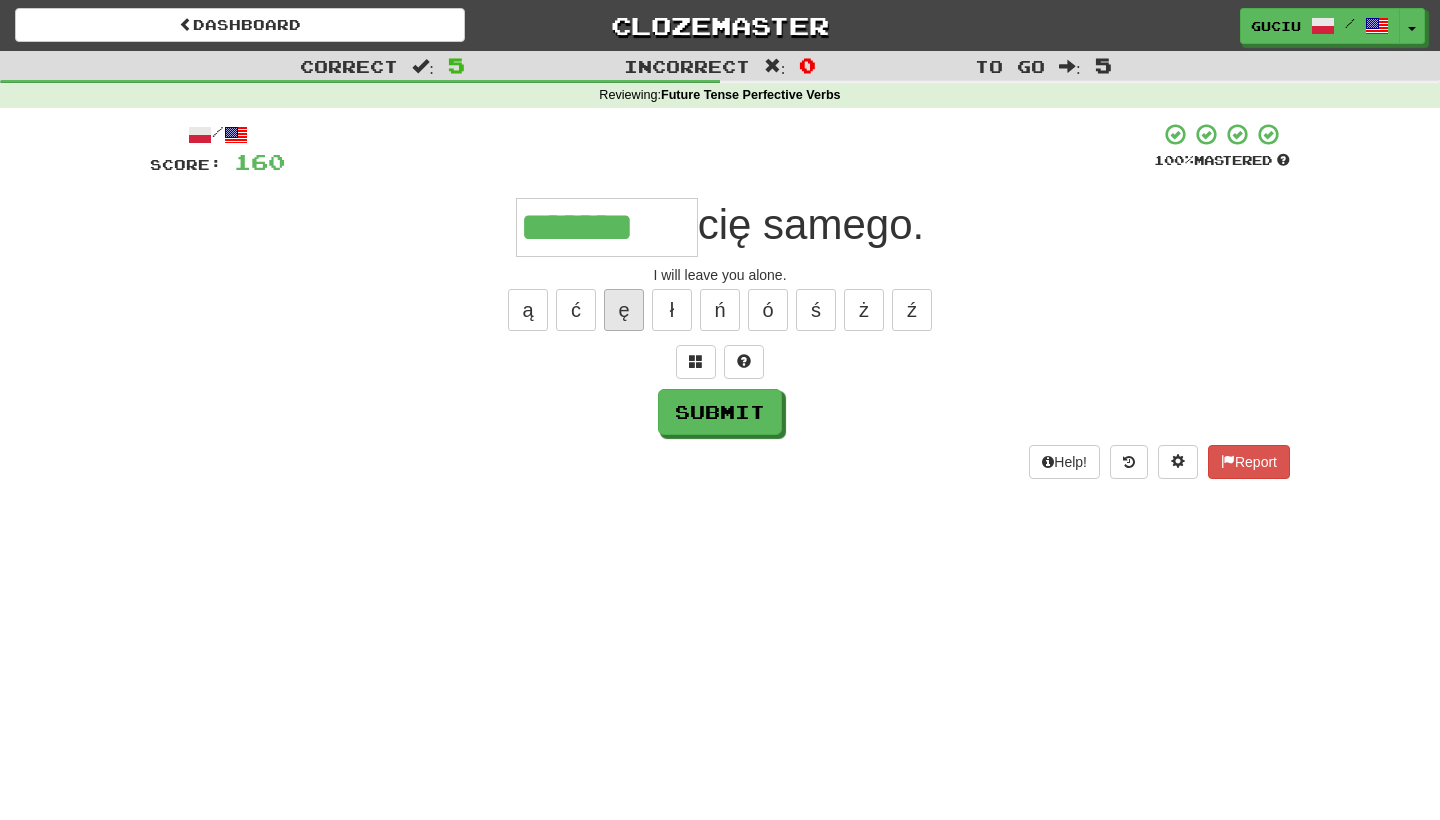 click on "ę" at bounding box center (624, 310) 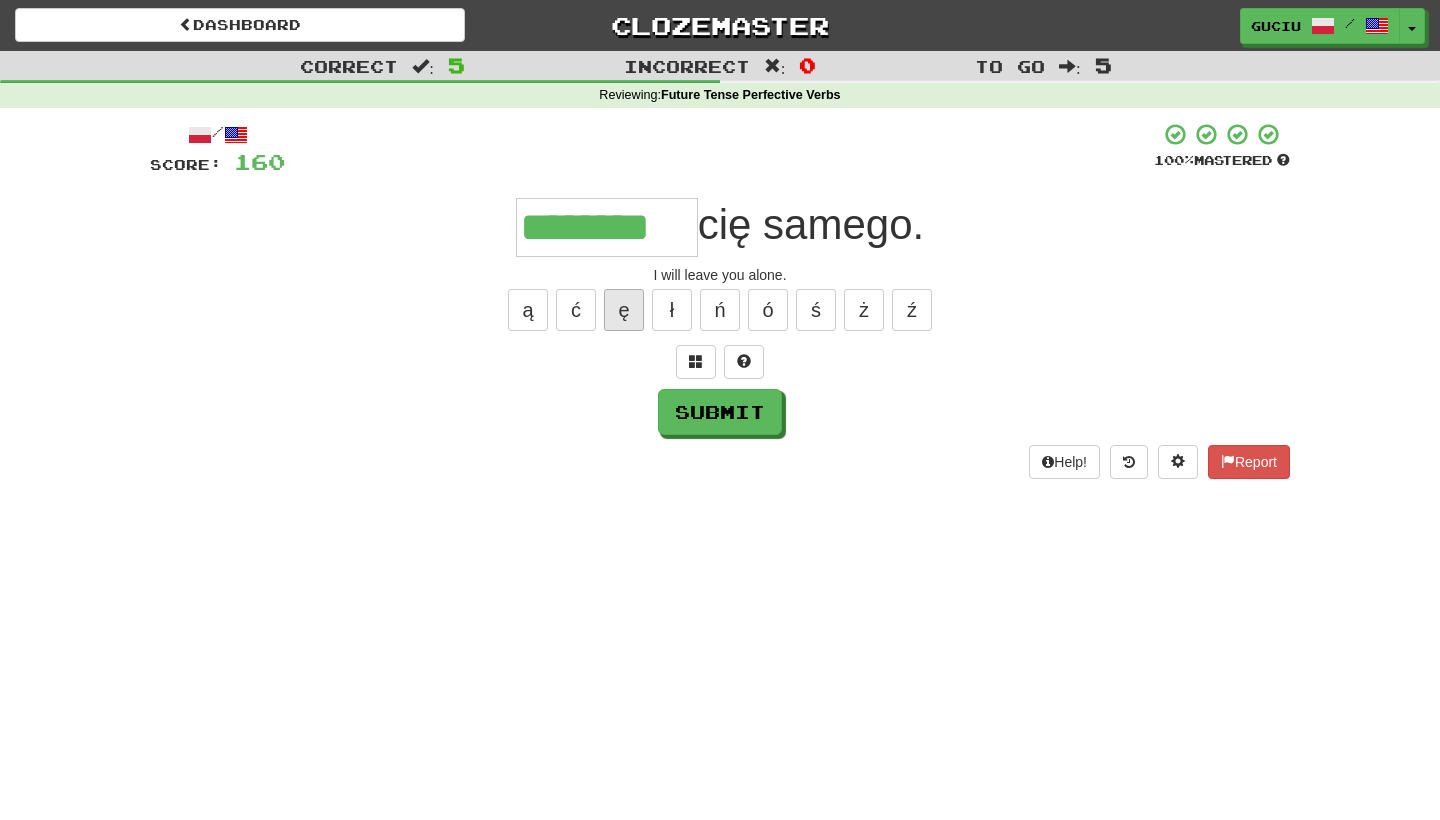 type on "********" 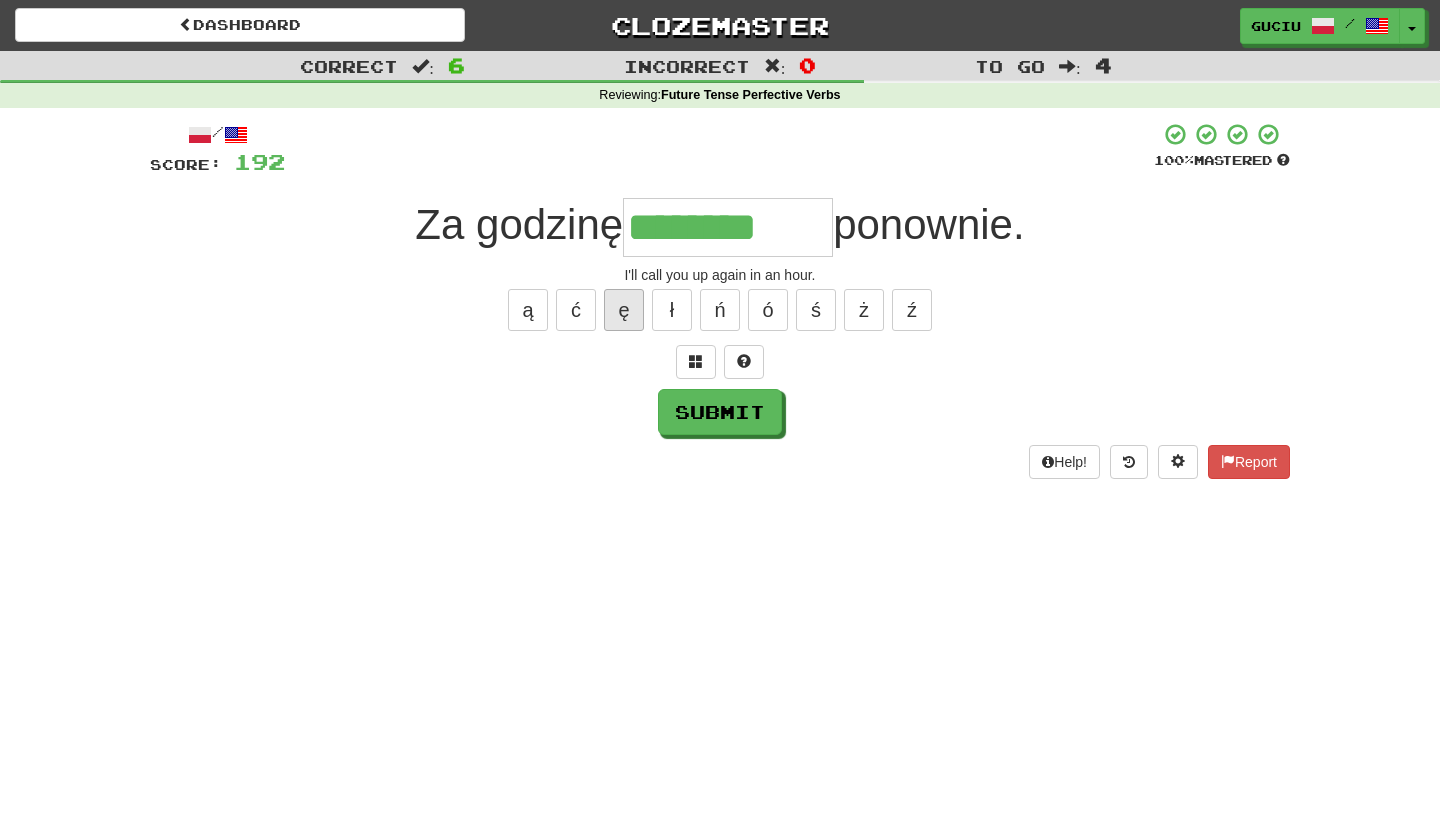 click on "ę" at bounding box center [624, 310] 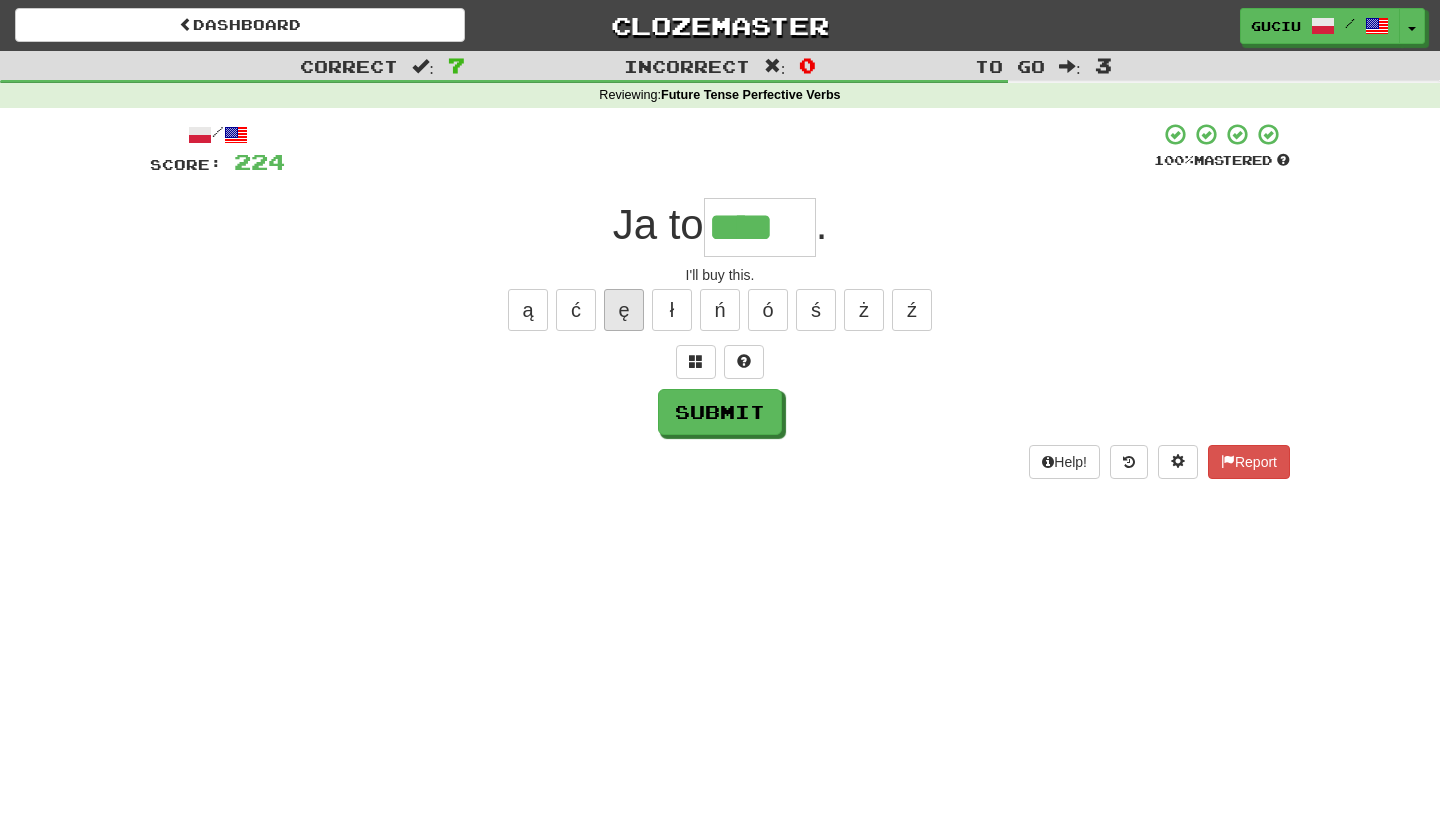 click on "ę" at bounding box center [624, 310] 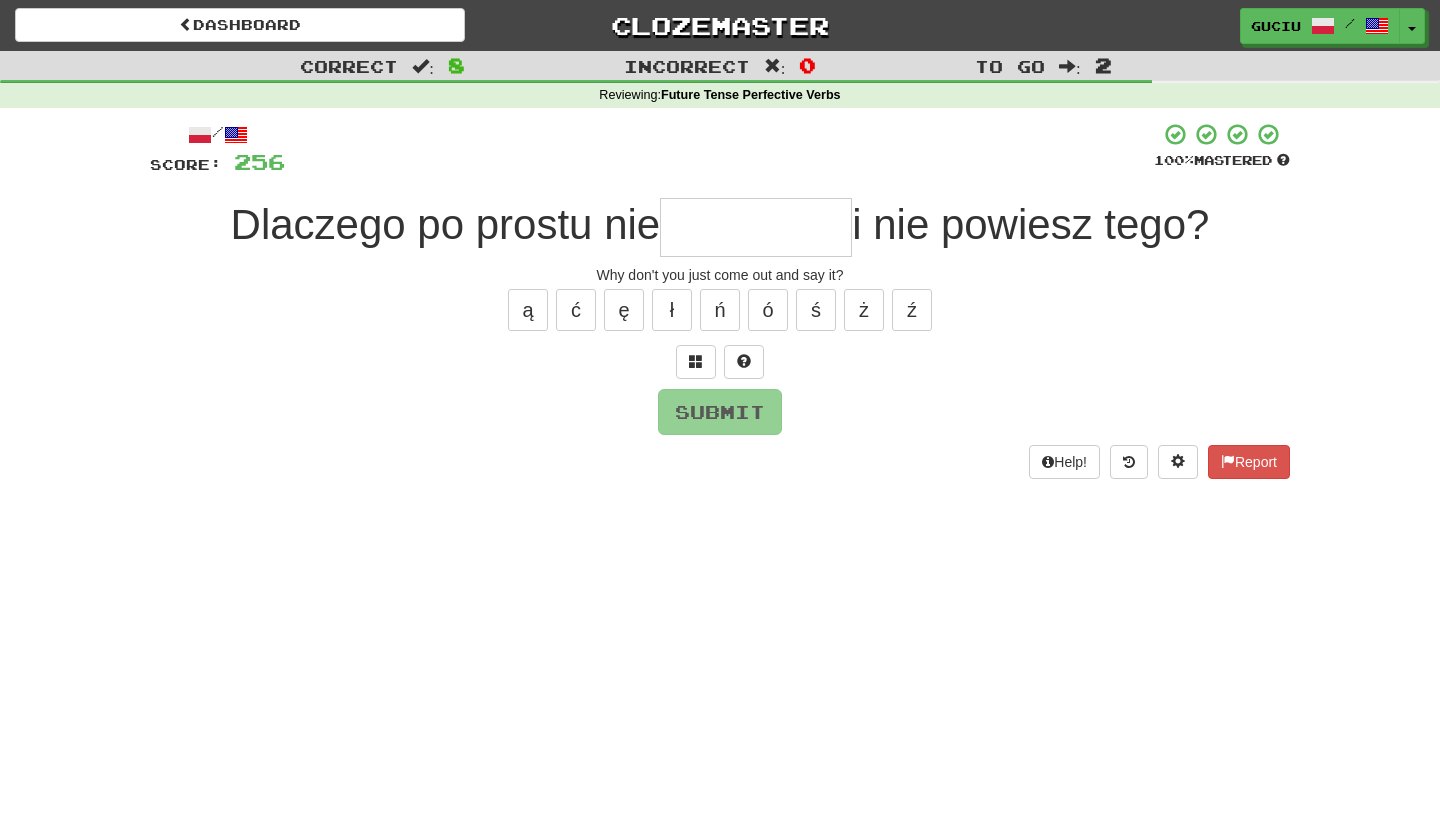 type on "*" 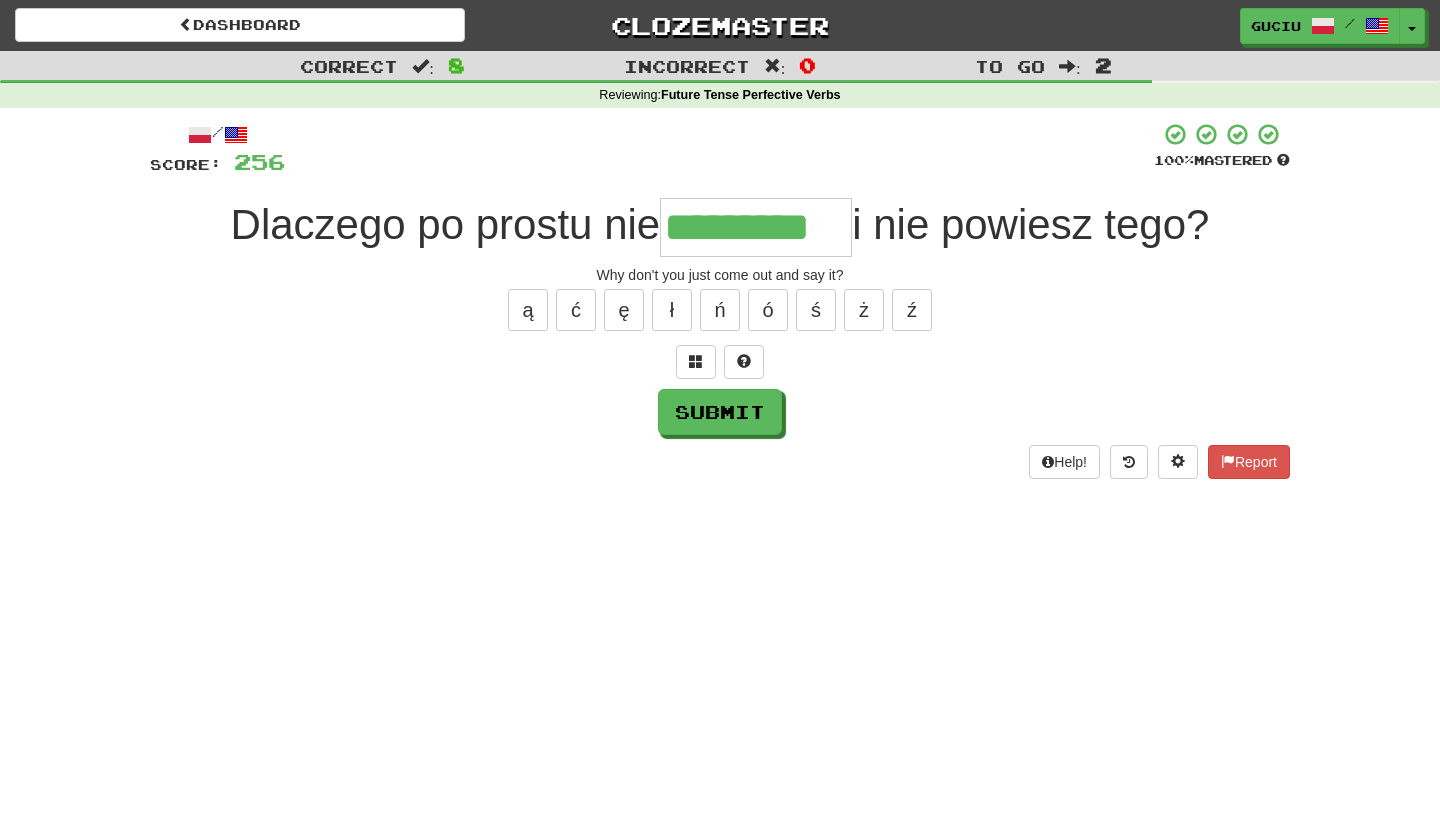 type on "*********" 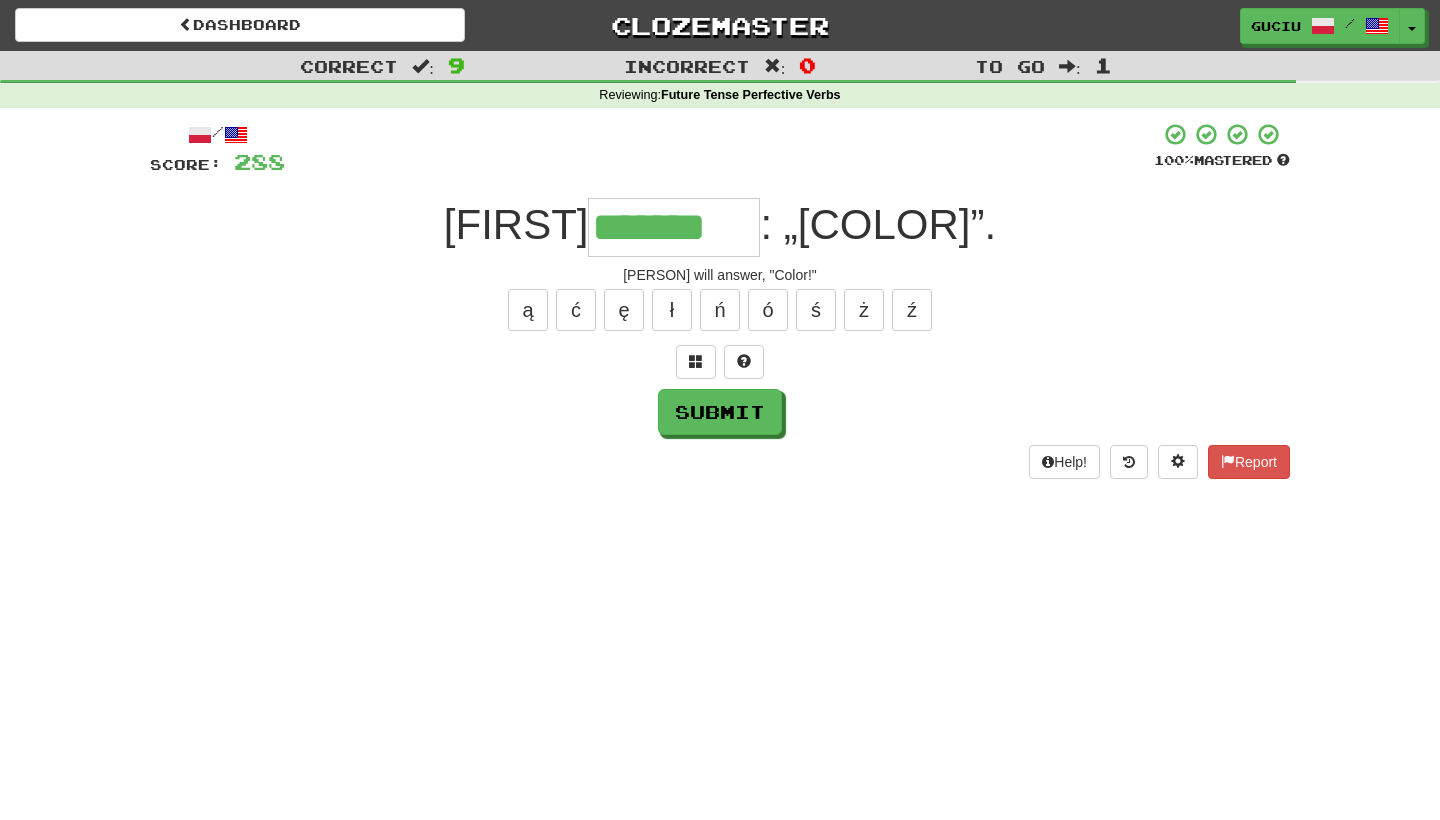 type on "*******" 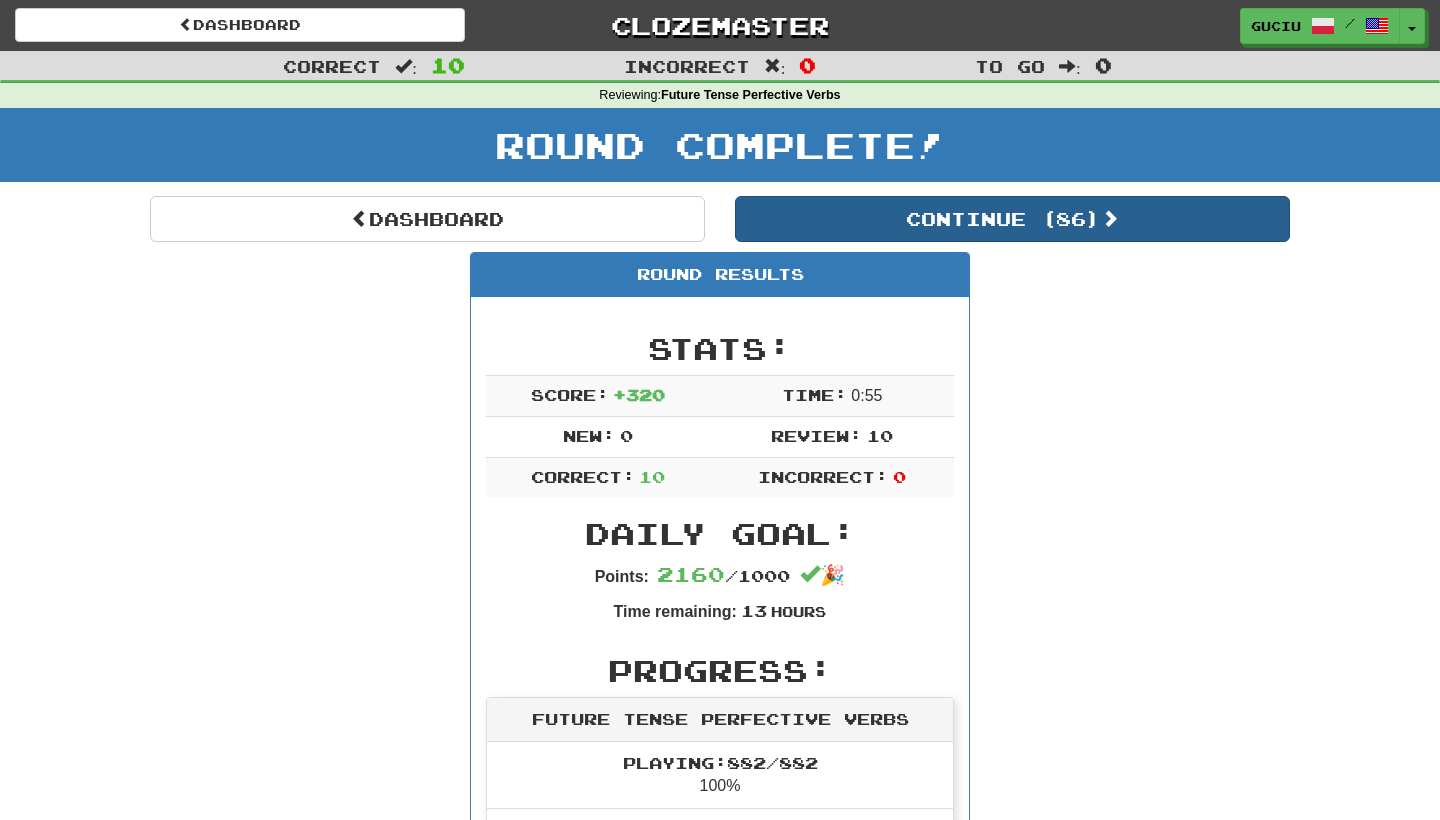 click on "Continue ( 86 )" at bounding box center (1012, 219) 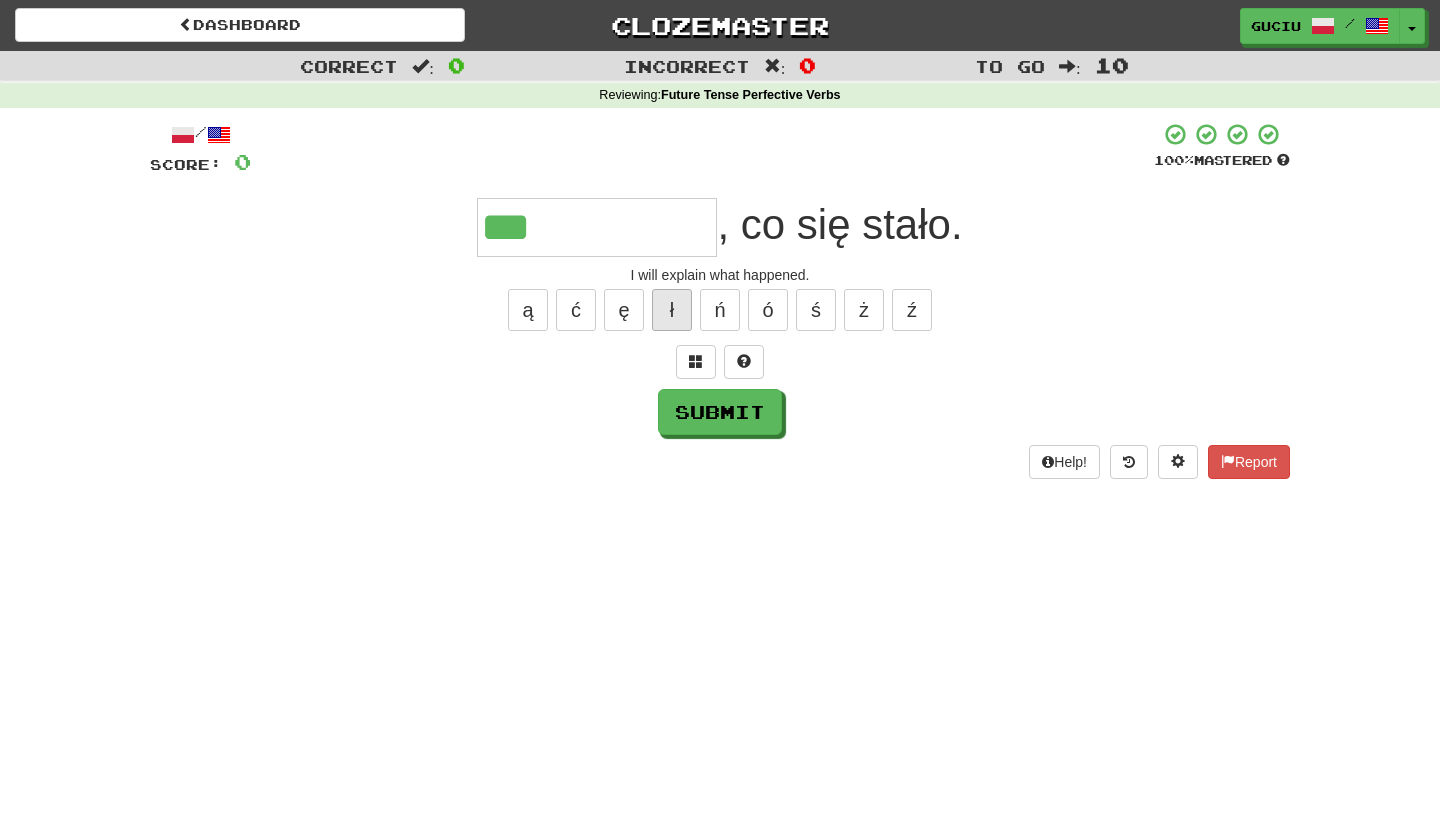click on "ł" at bounding box center (672, 310) 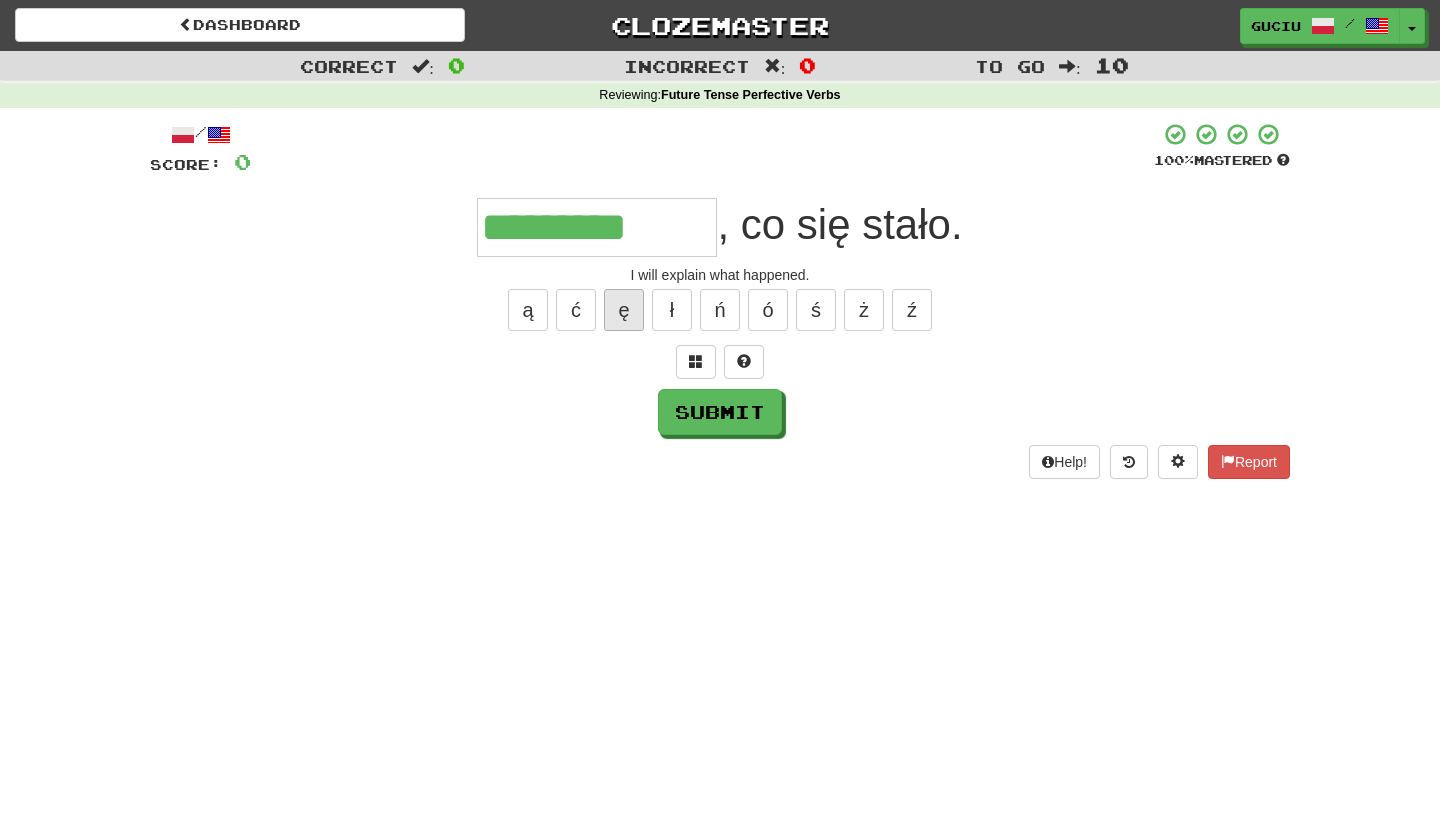 click on "ę" at bounding box center (624, 310) 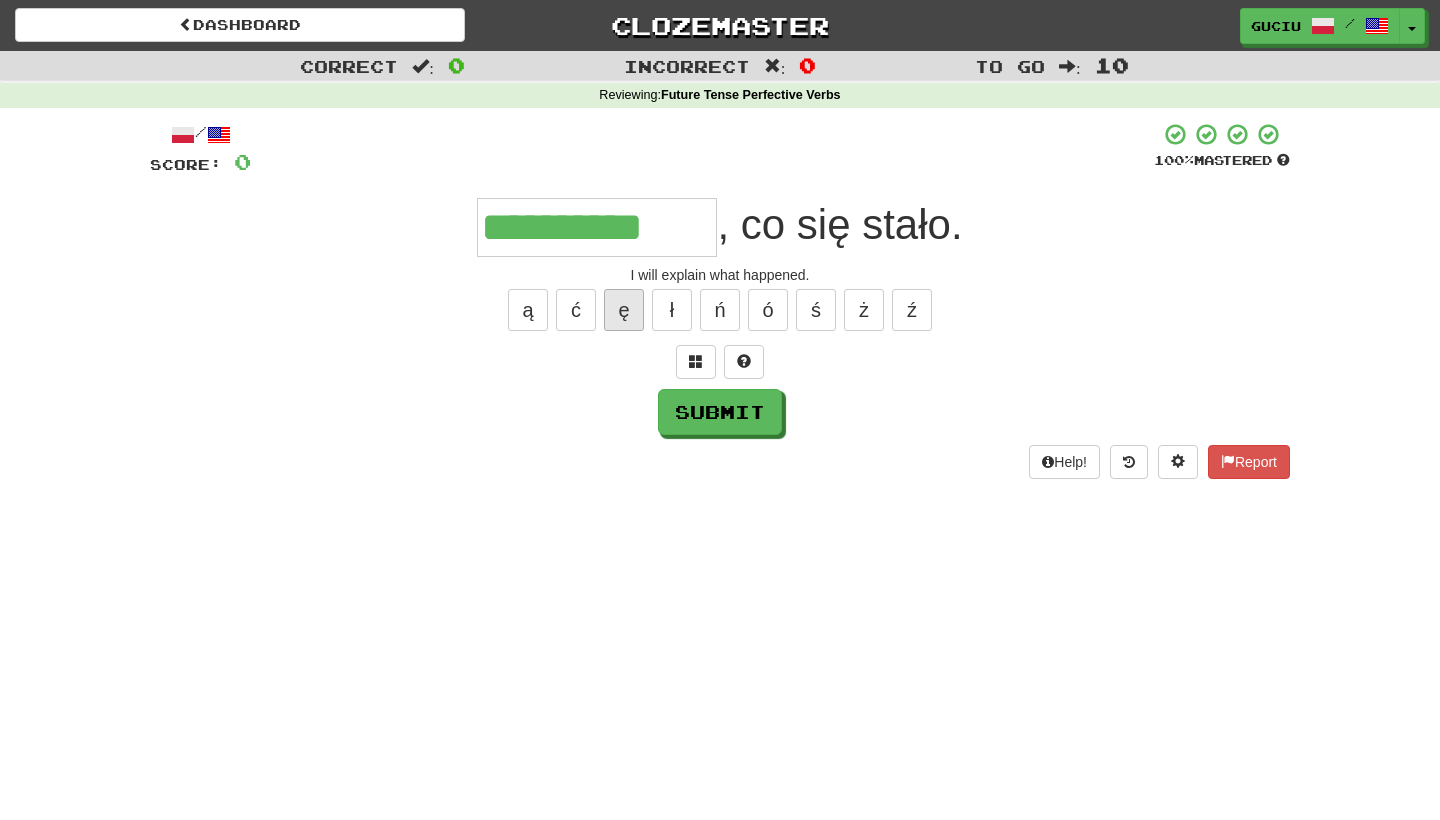 type on "**********" 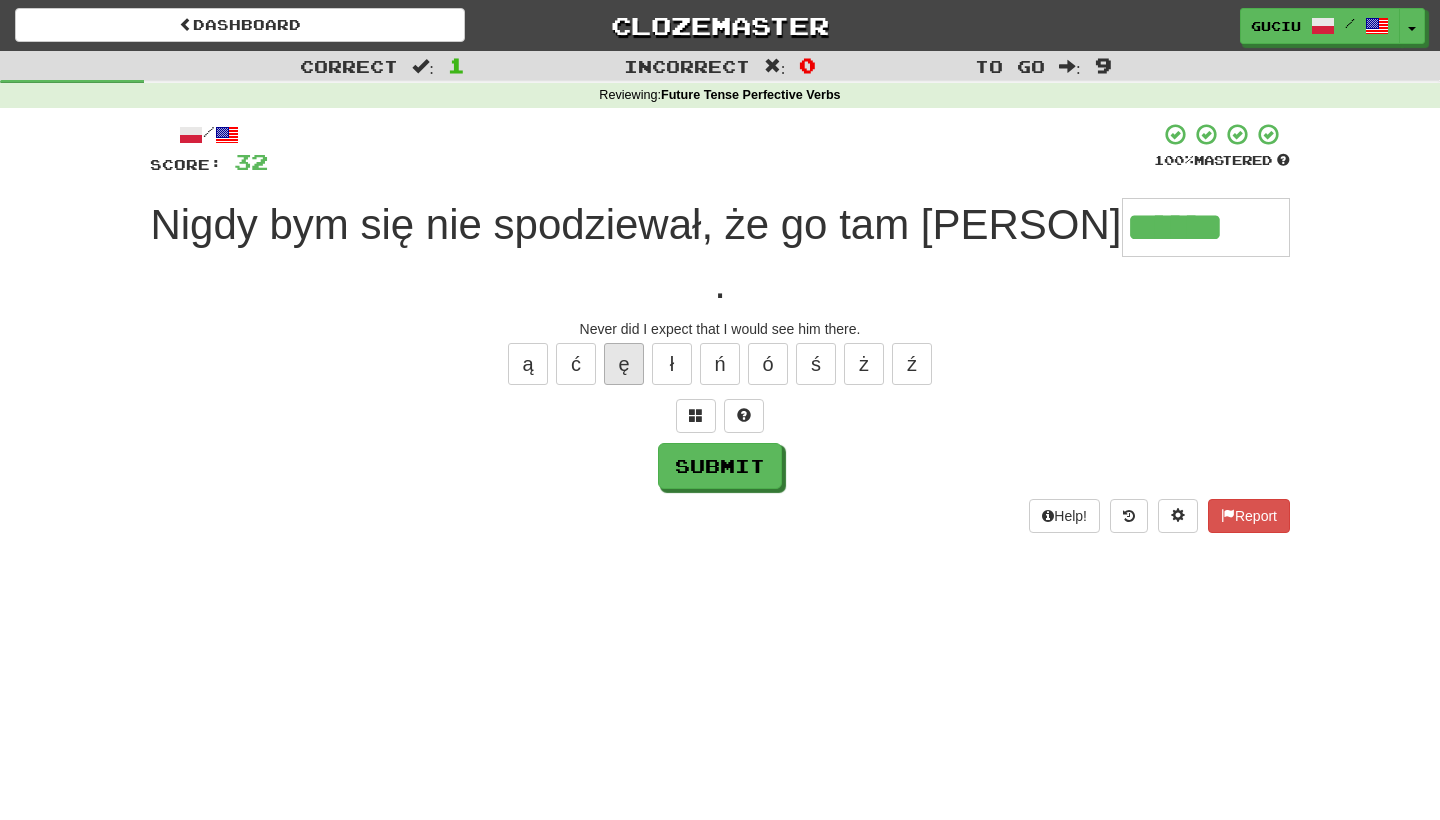click on "ę" at bounding box center (624, 364) 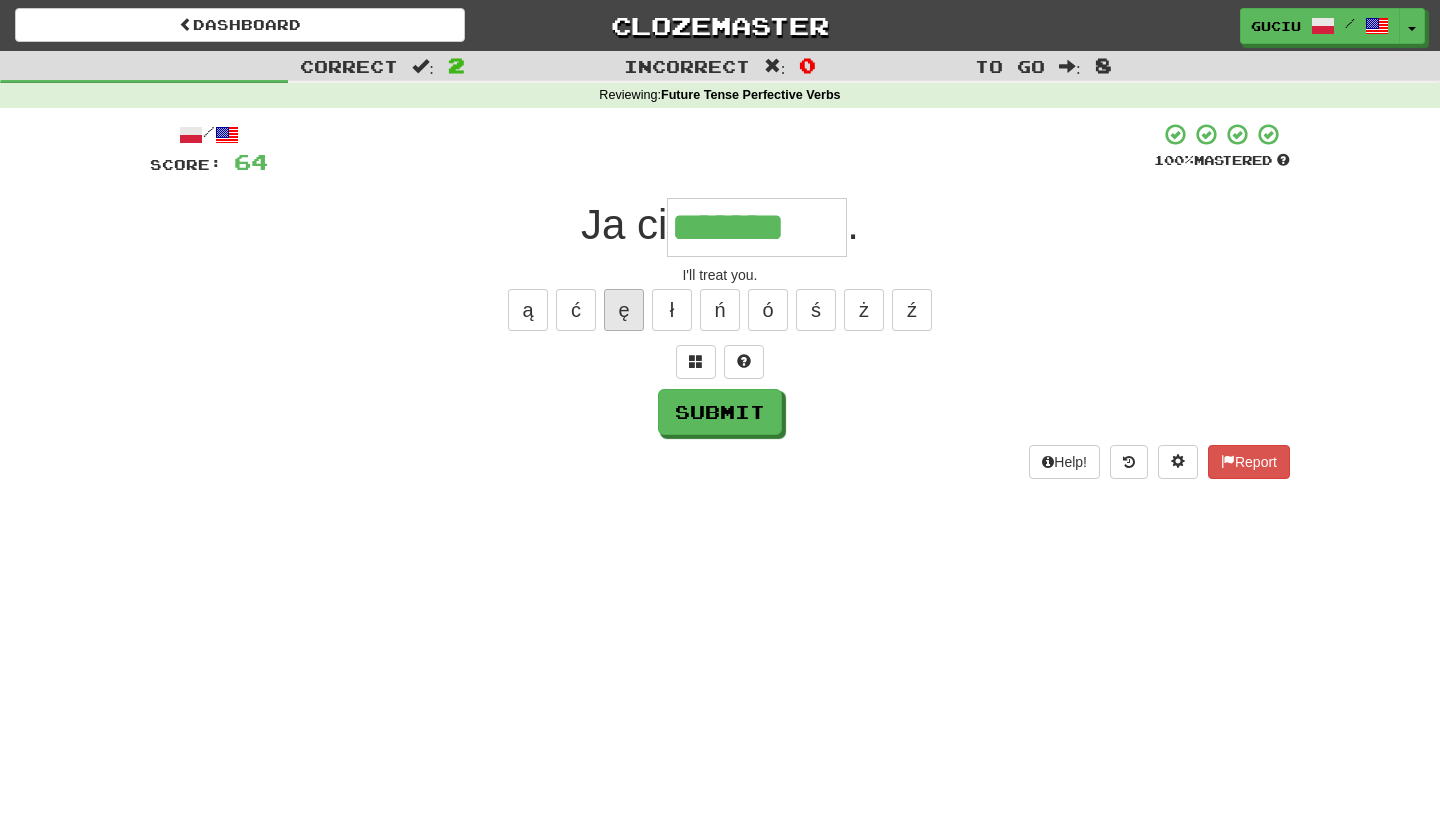 click on "ę" at bounding box center (624, 310) 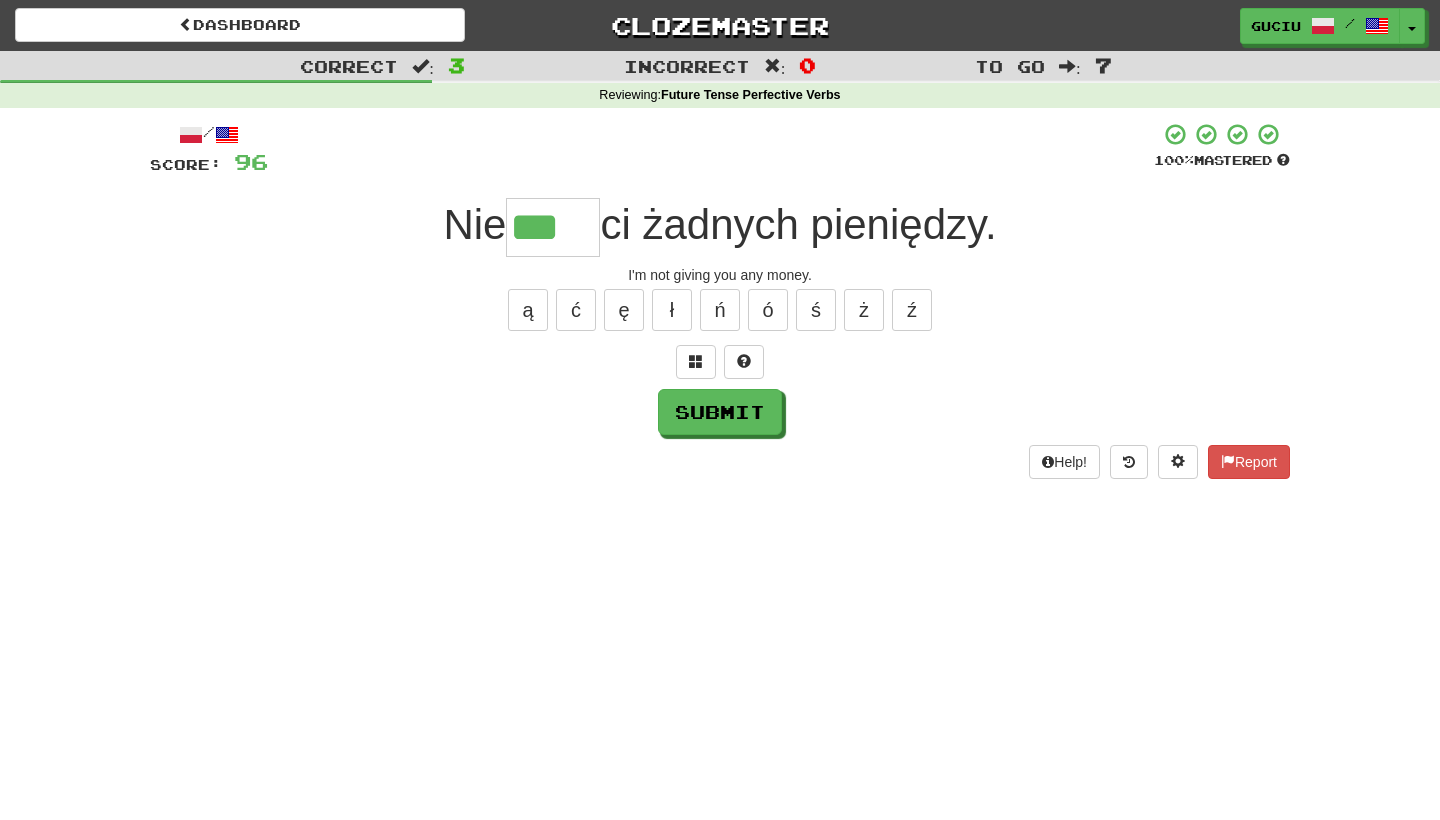 type on "***" 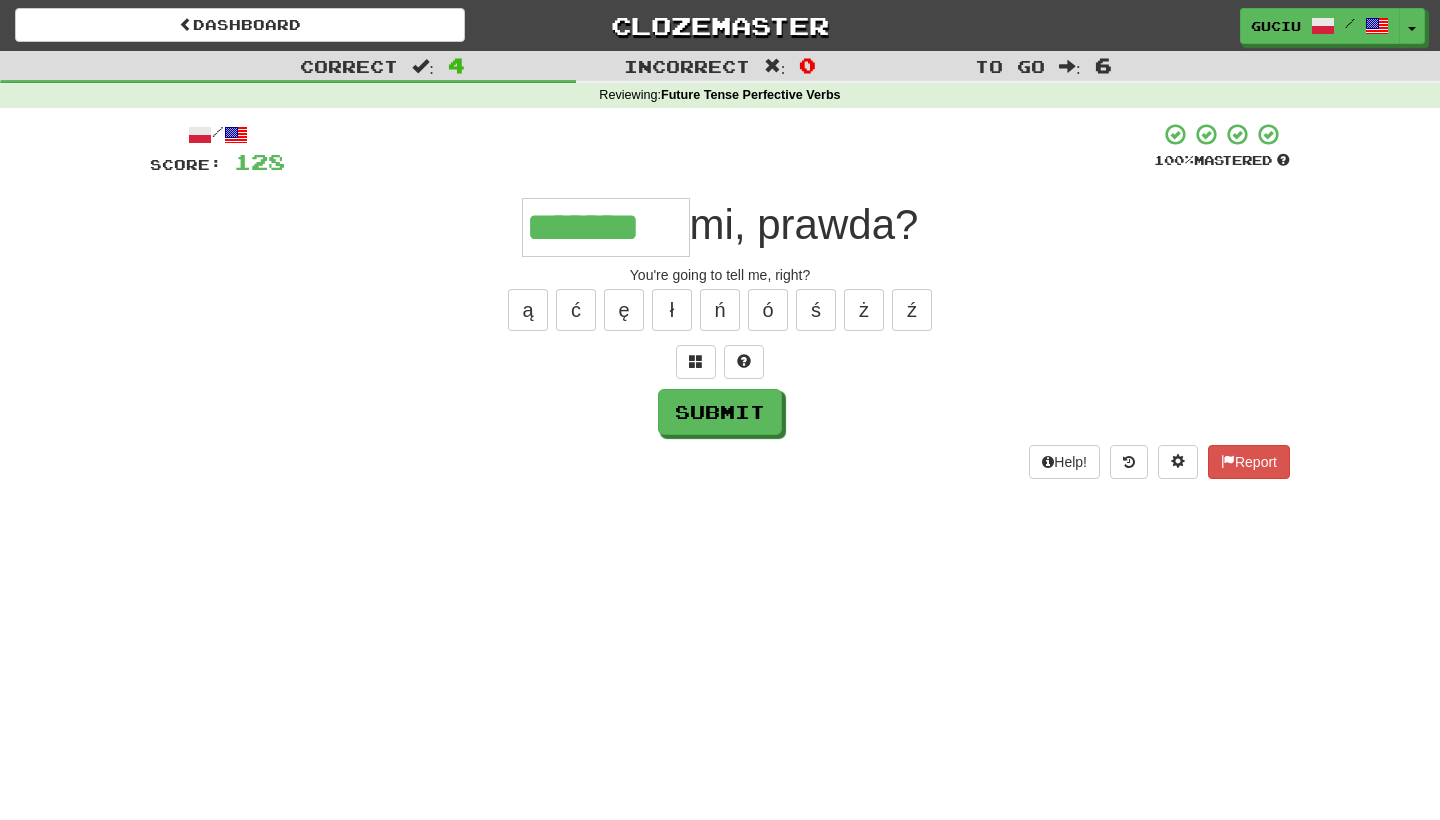 type on "*******" 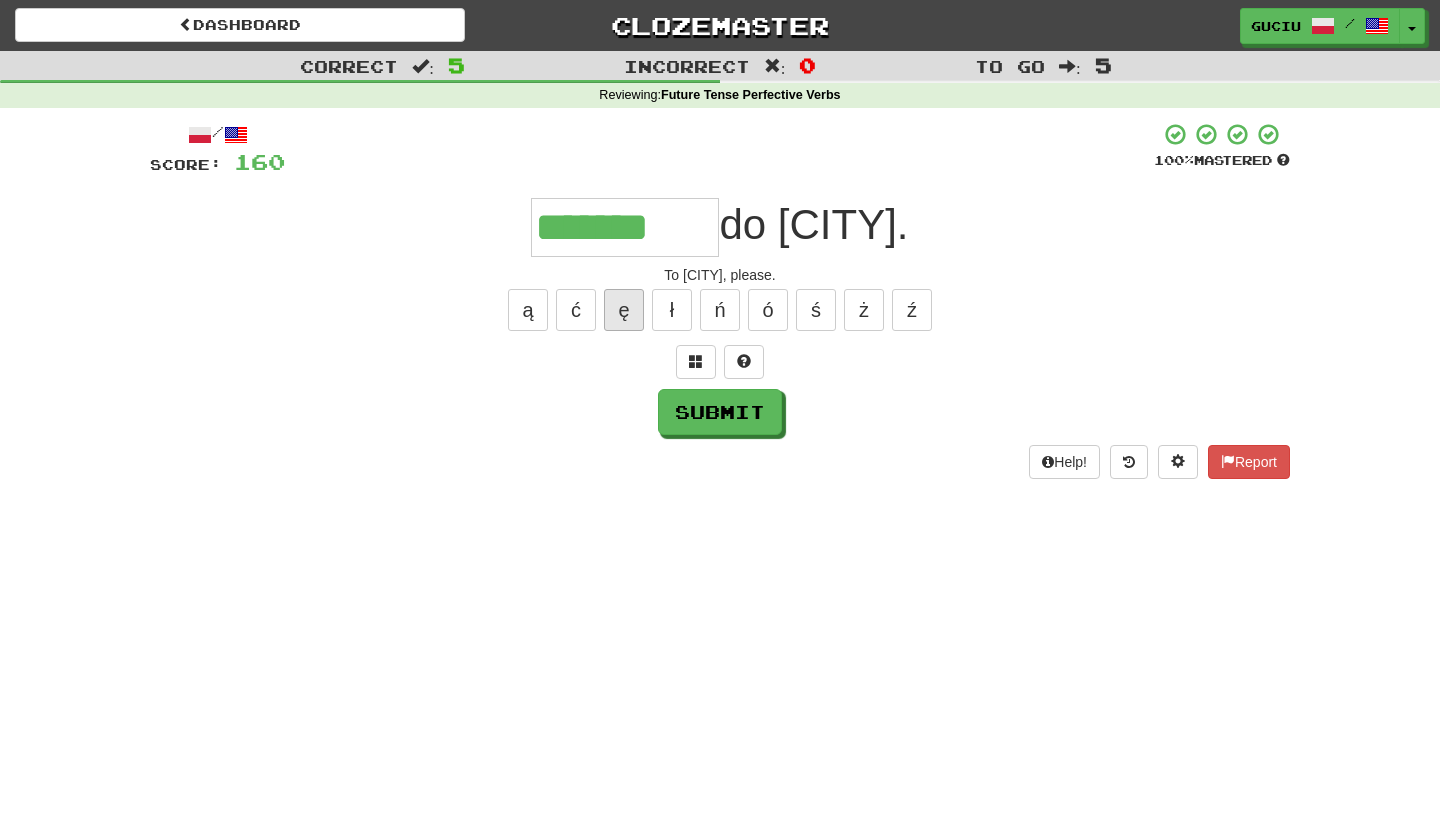click on "ę" at bounding box center (624, 310) 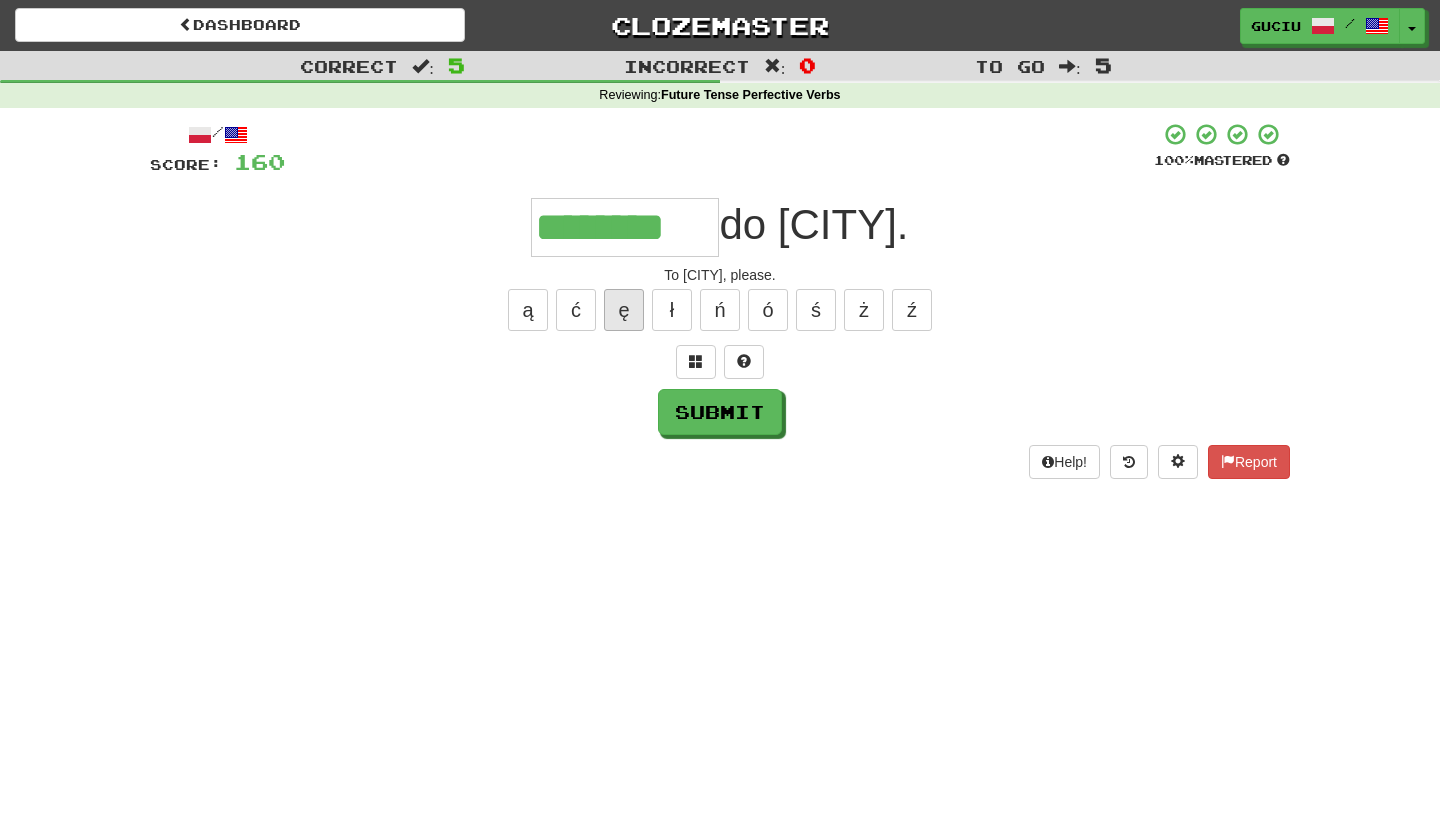 type on "********" 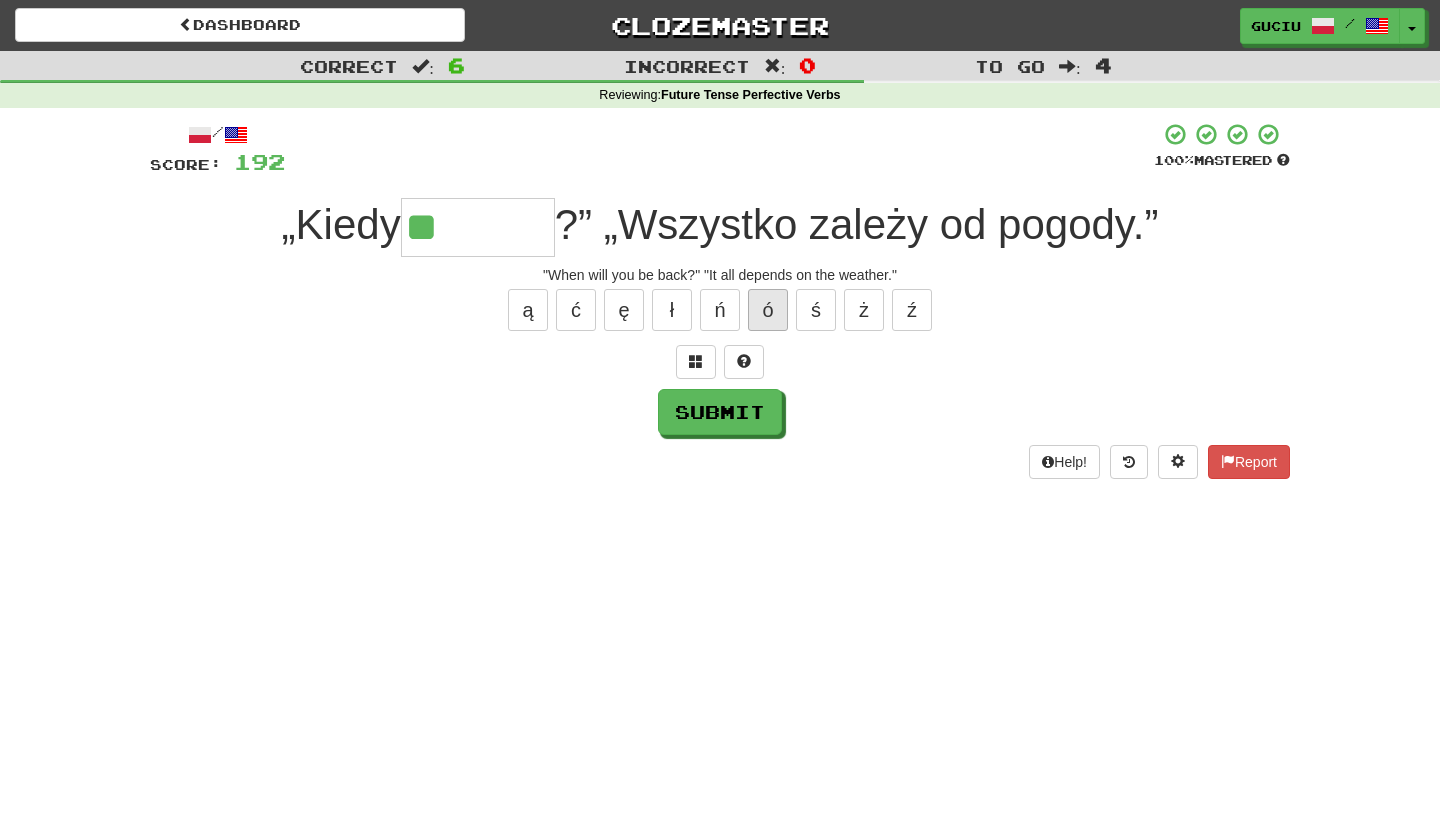 click on "ó" at bounding box center (768, 310) 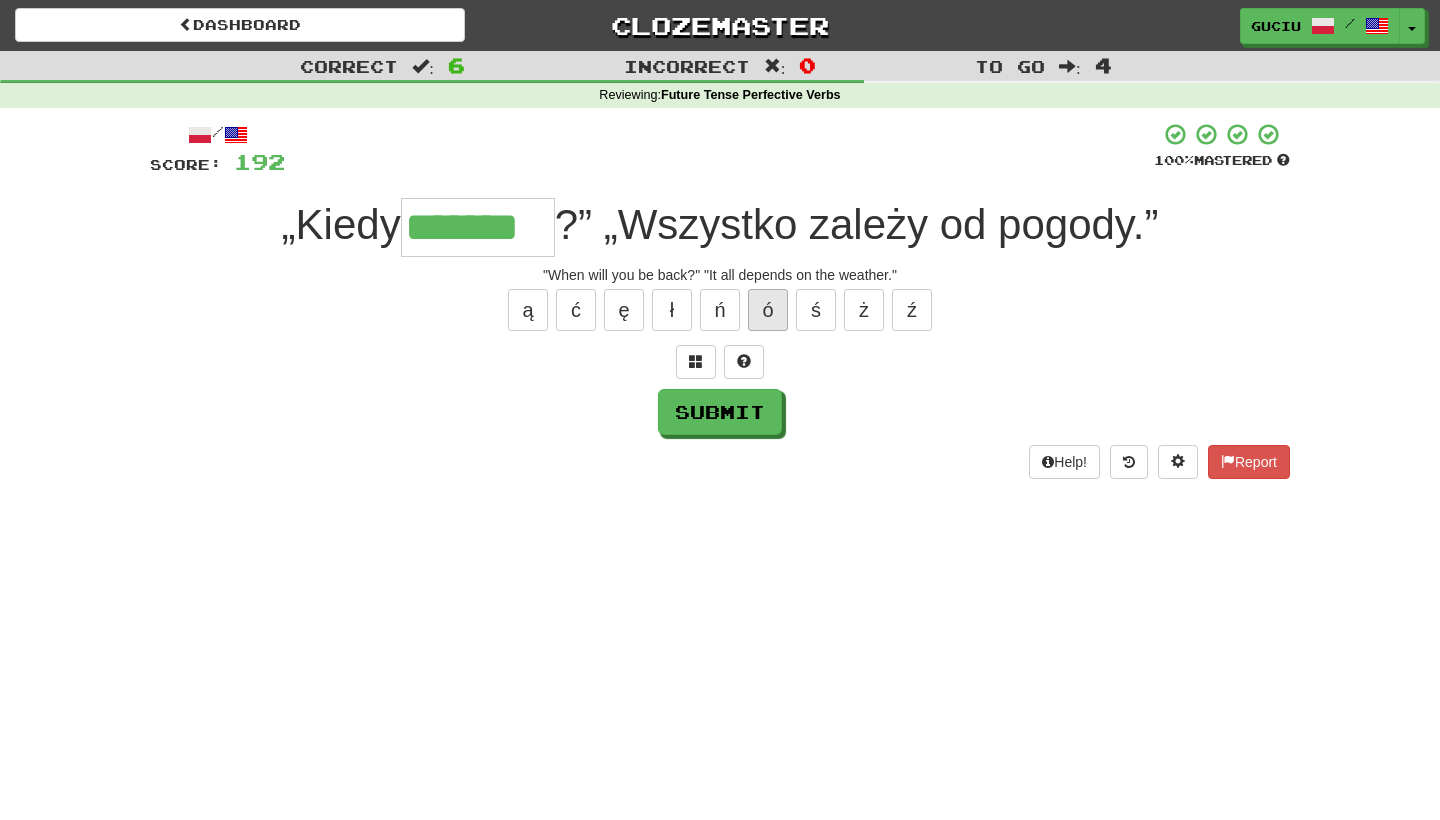 type on "*******" 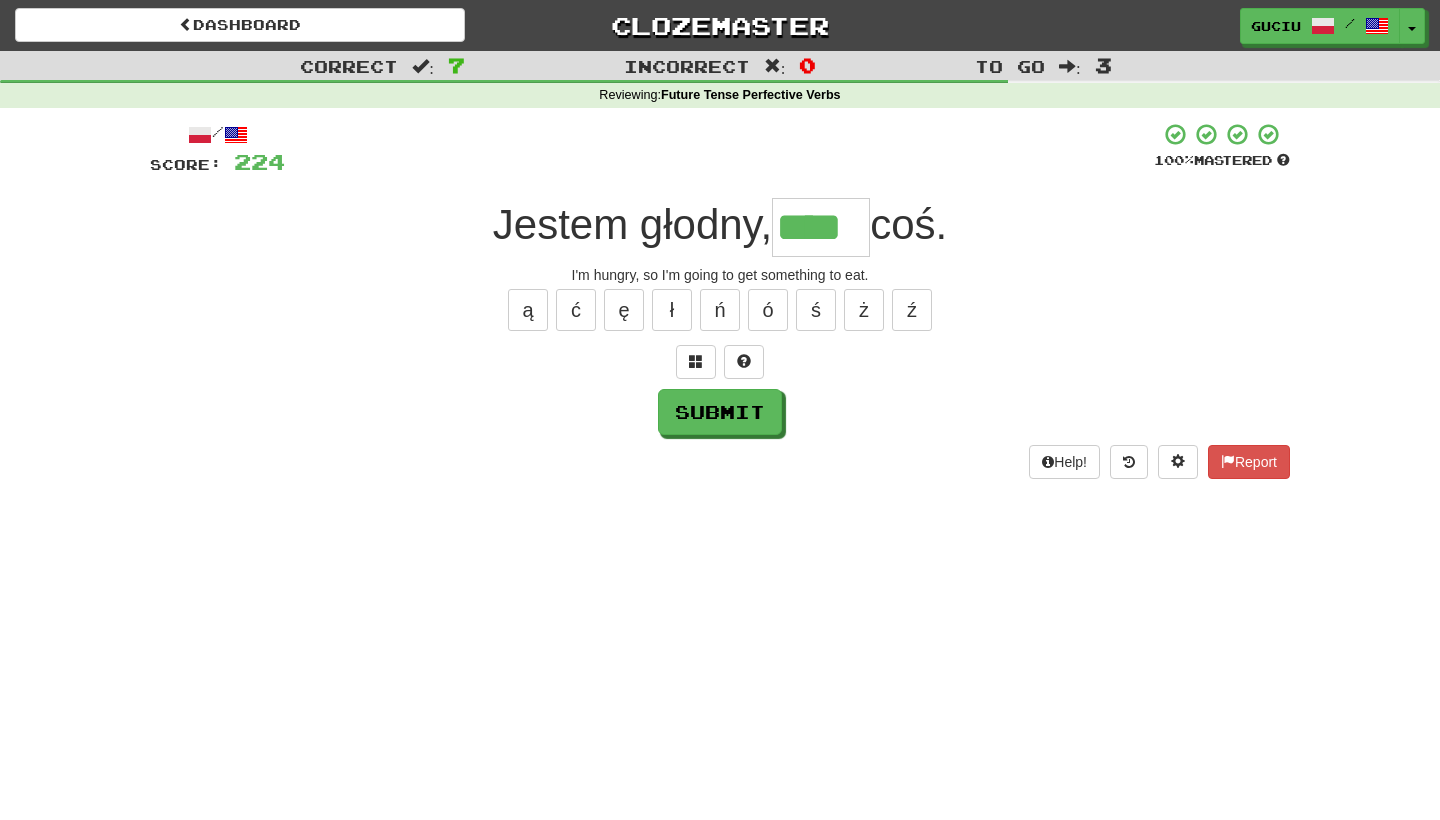 type on "****" 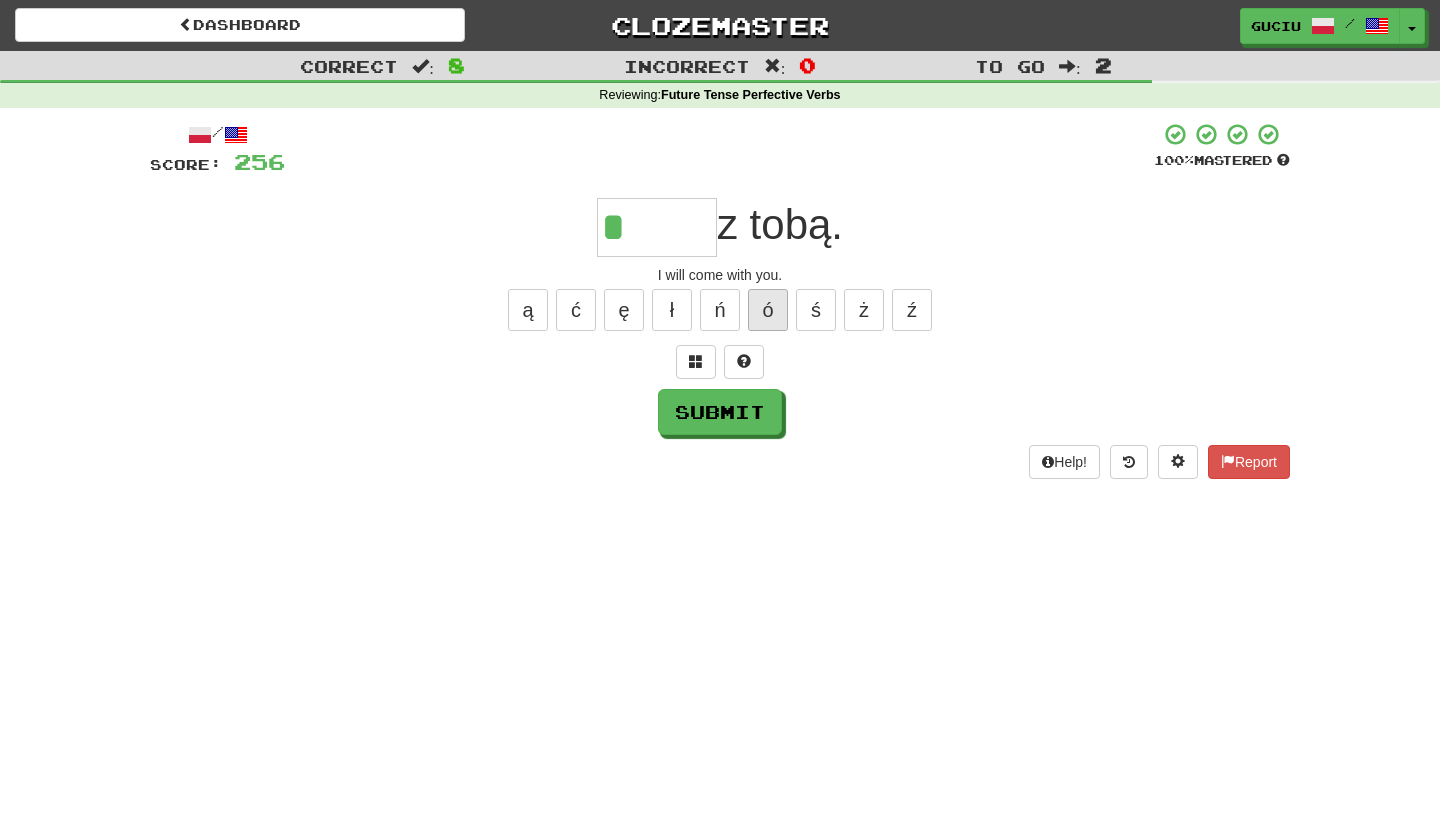 click on "ó" at bounding box center [768, 310] 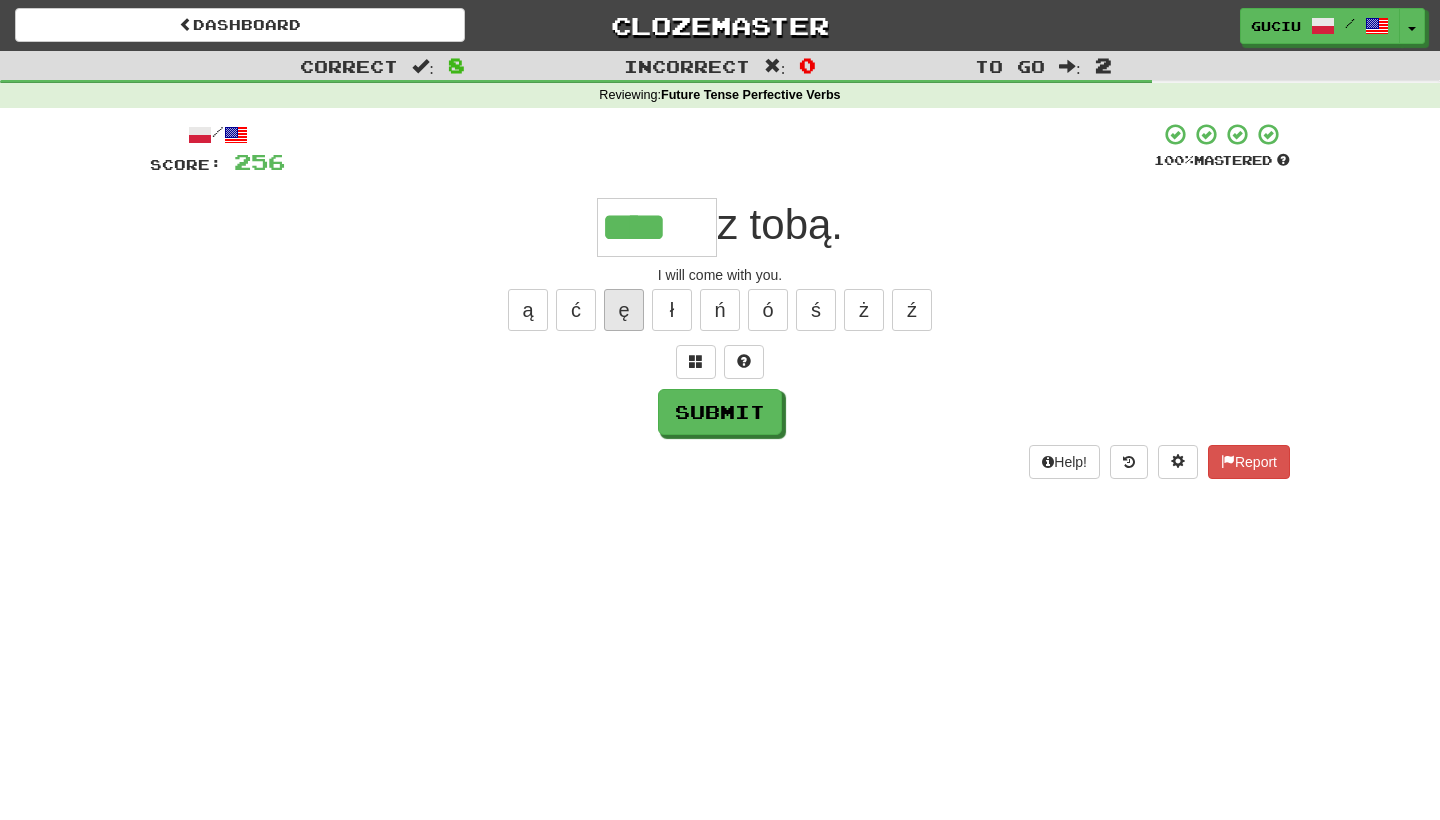 click on "ę" at bounding box center (624, 310) 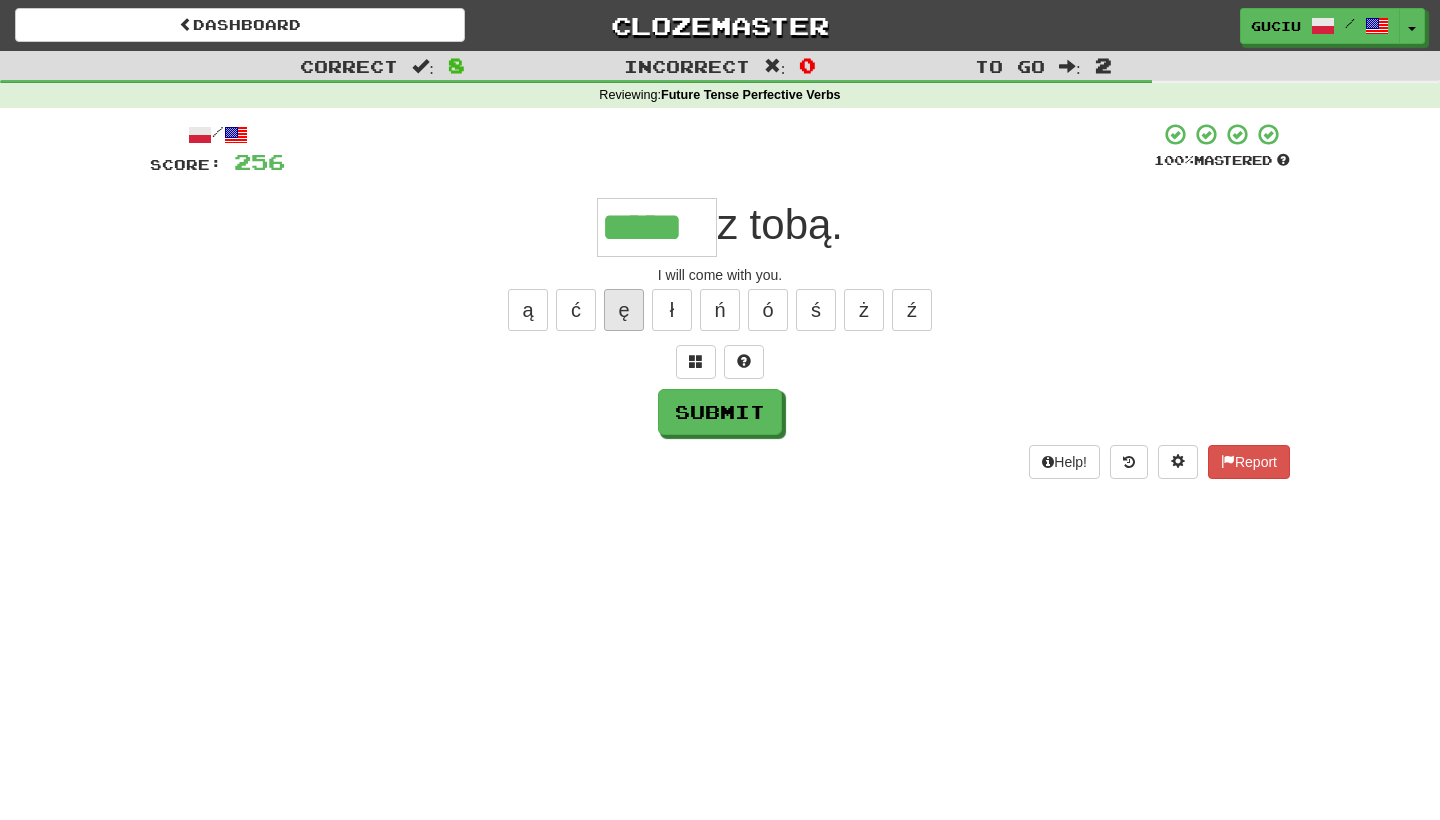 type on "*****" 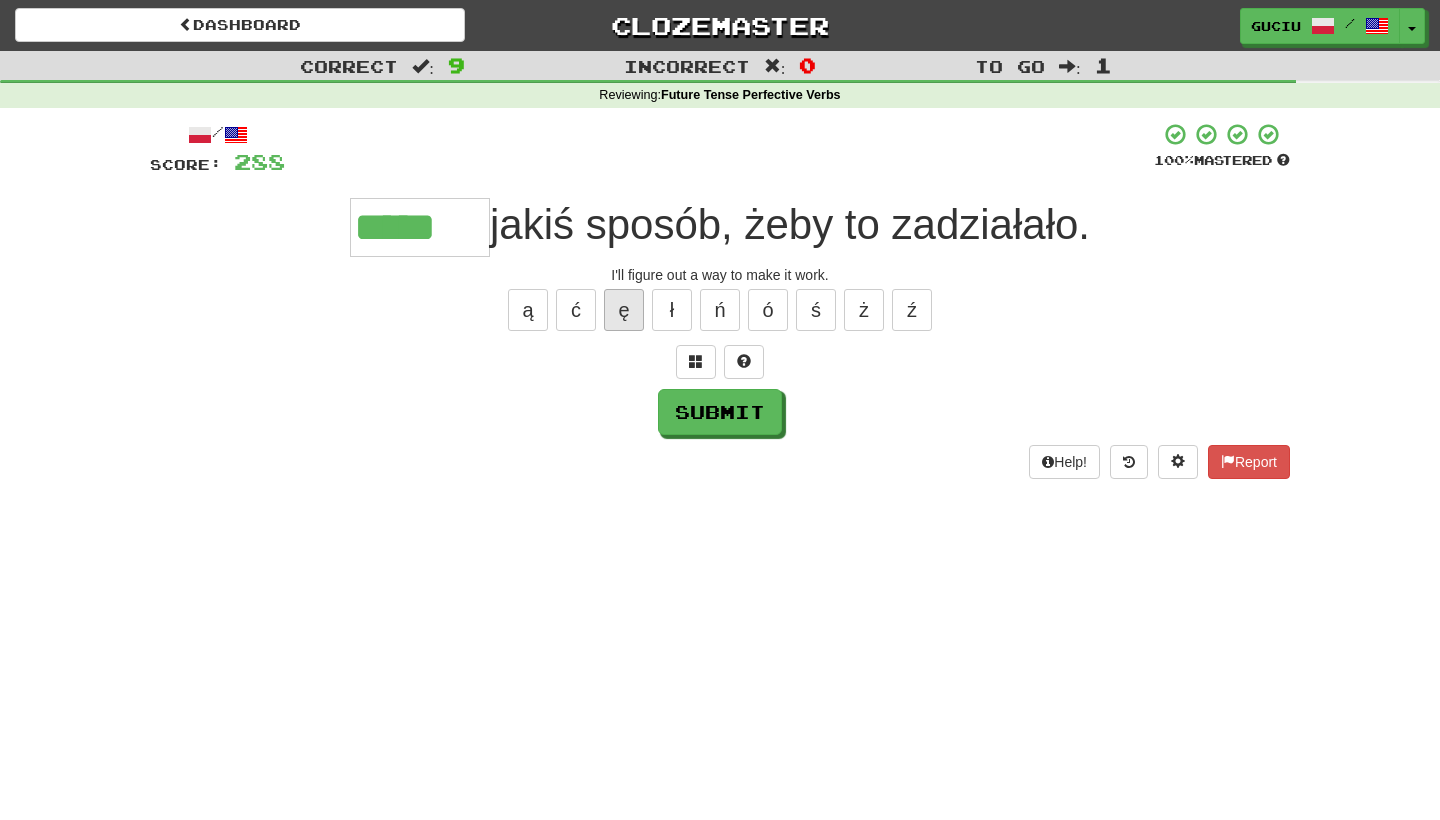 click on "ę" at bounding box center (624, 310) 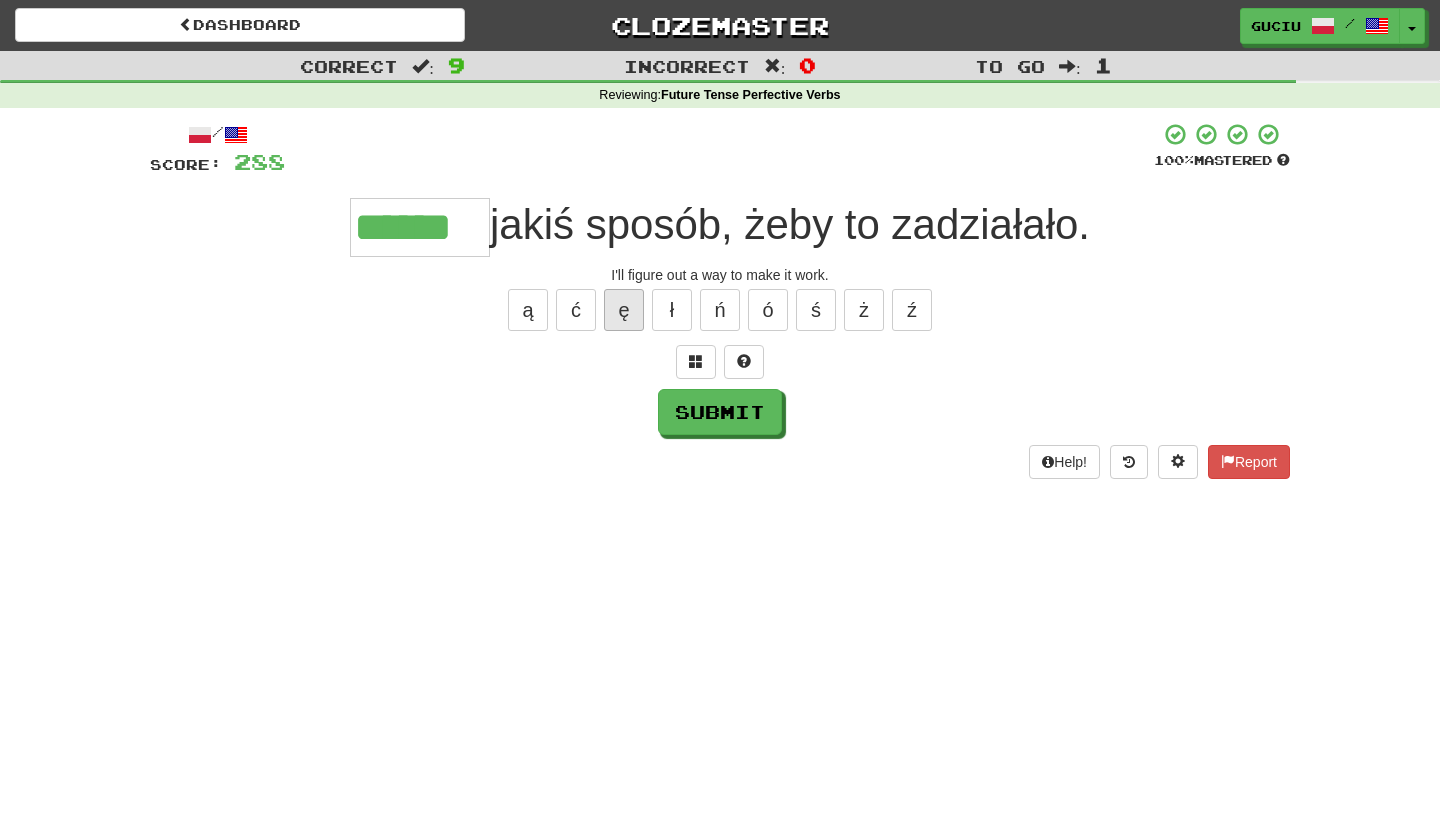 type on "******" 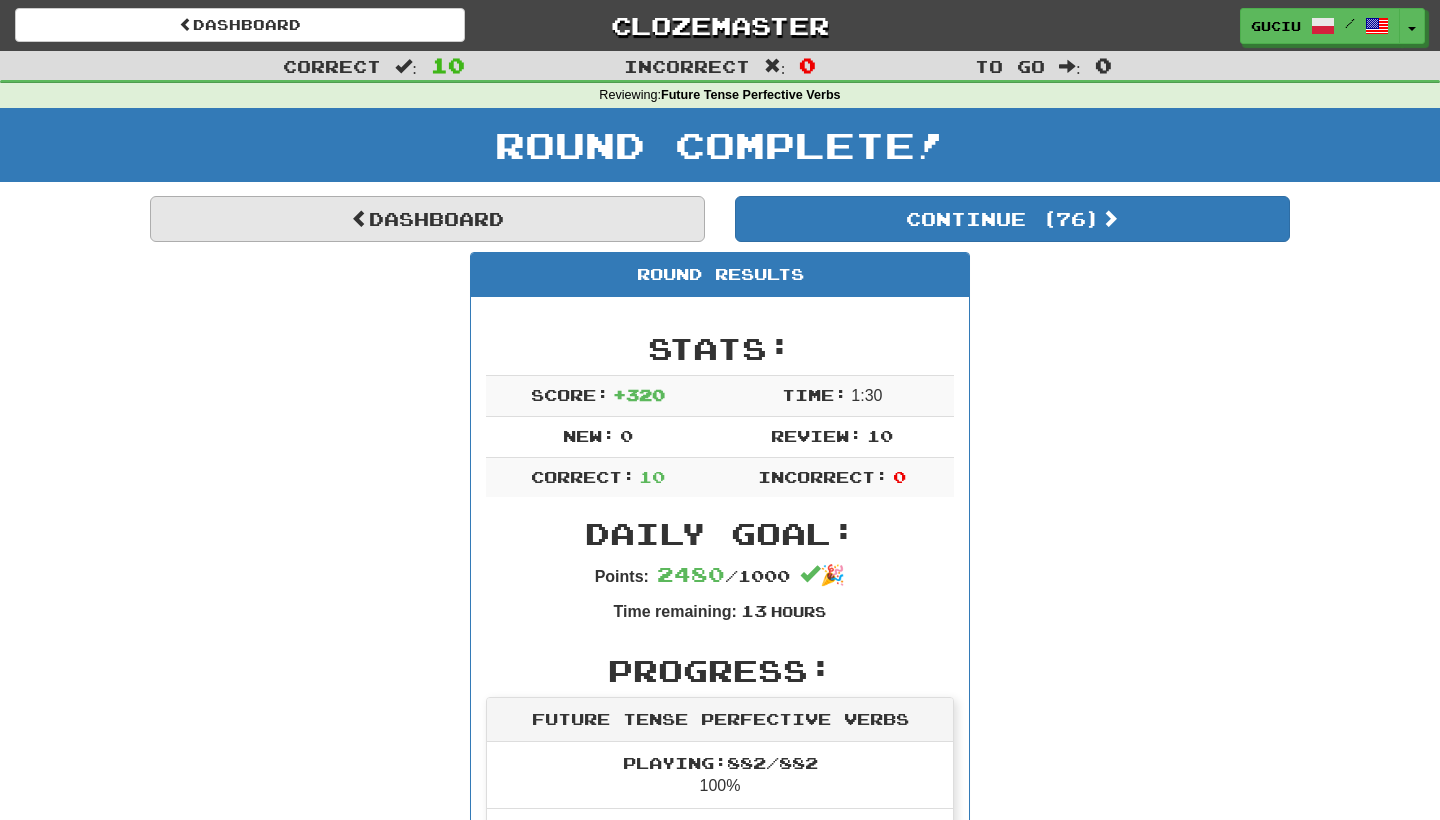click on "Dashboard" at bounding box center [427, 219] 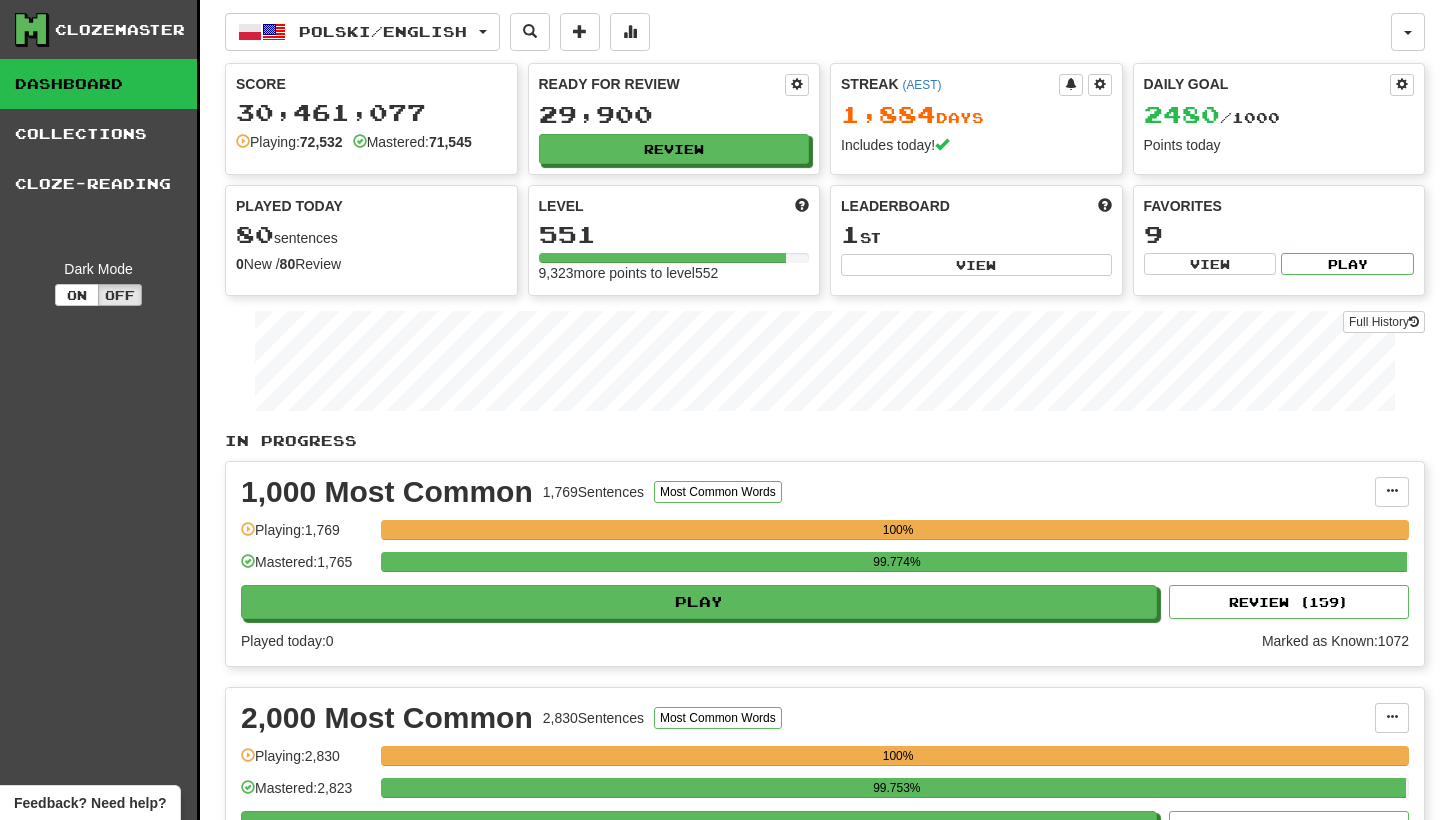 scroll, scrollTop: 0, scrollLeft: 0, axis: both 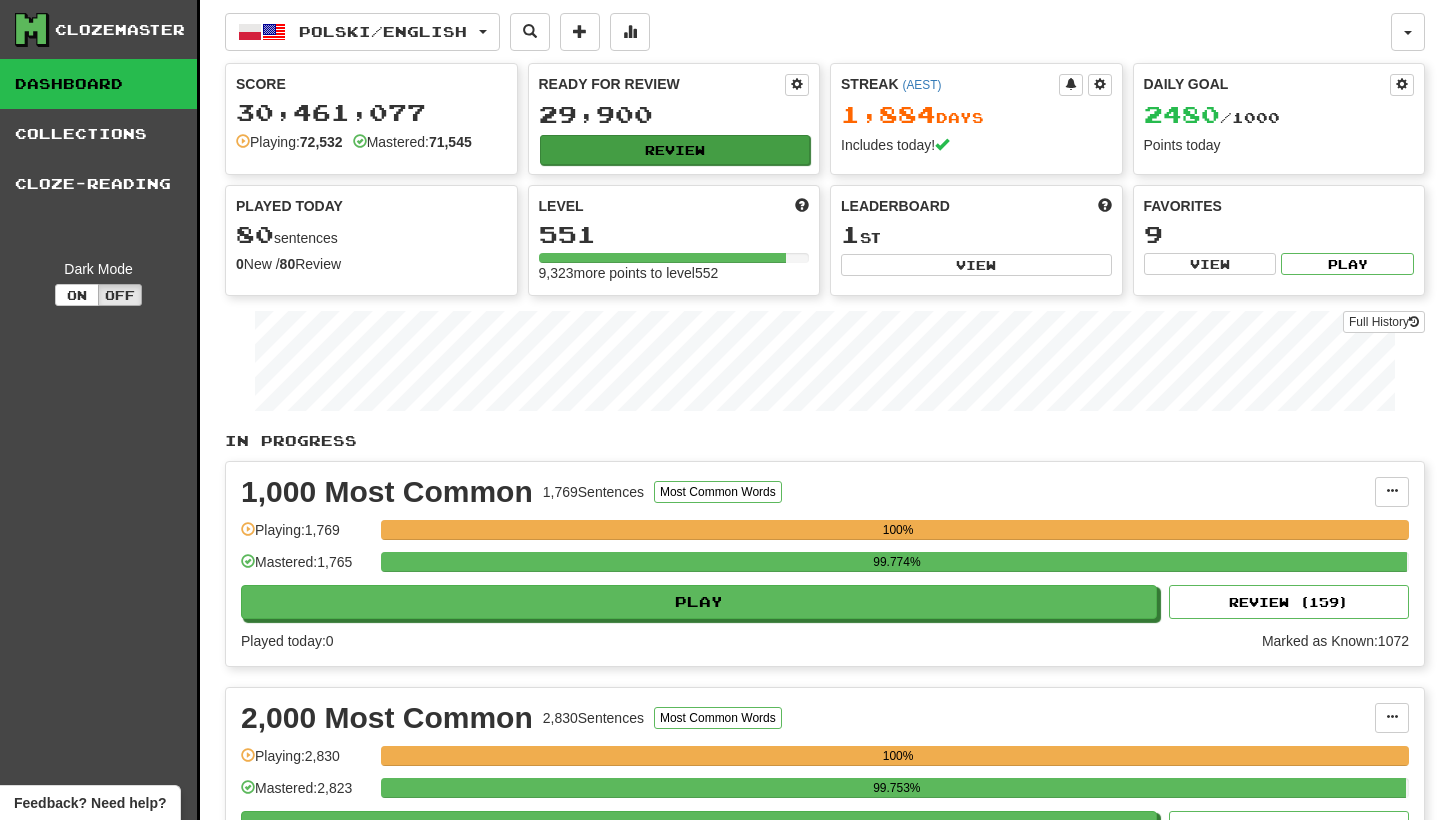 click on "Review" at bounding box center (675, 150) 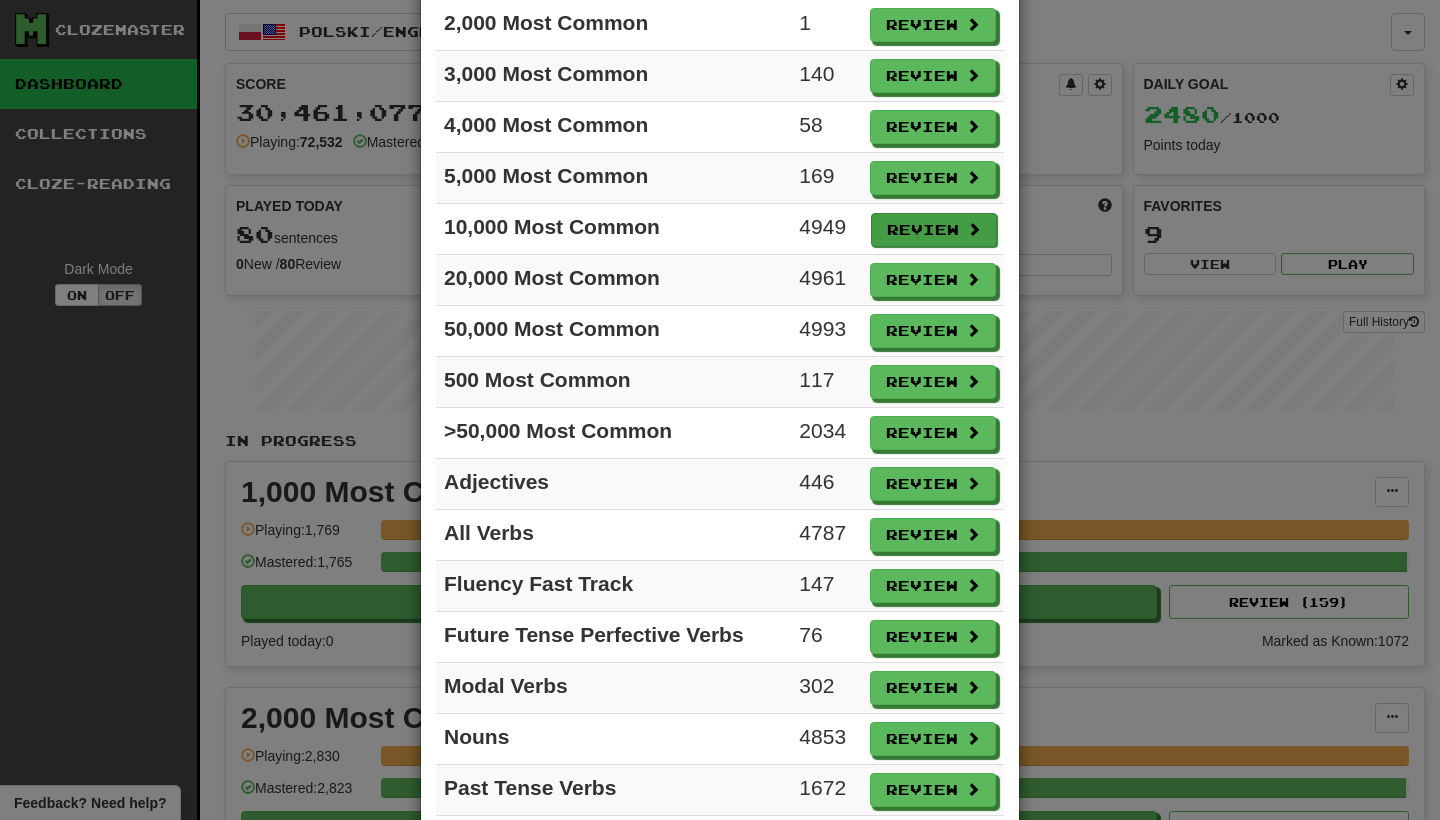 scroll, scrollTop: 236, scrollLeft: 0, axis: vertical 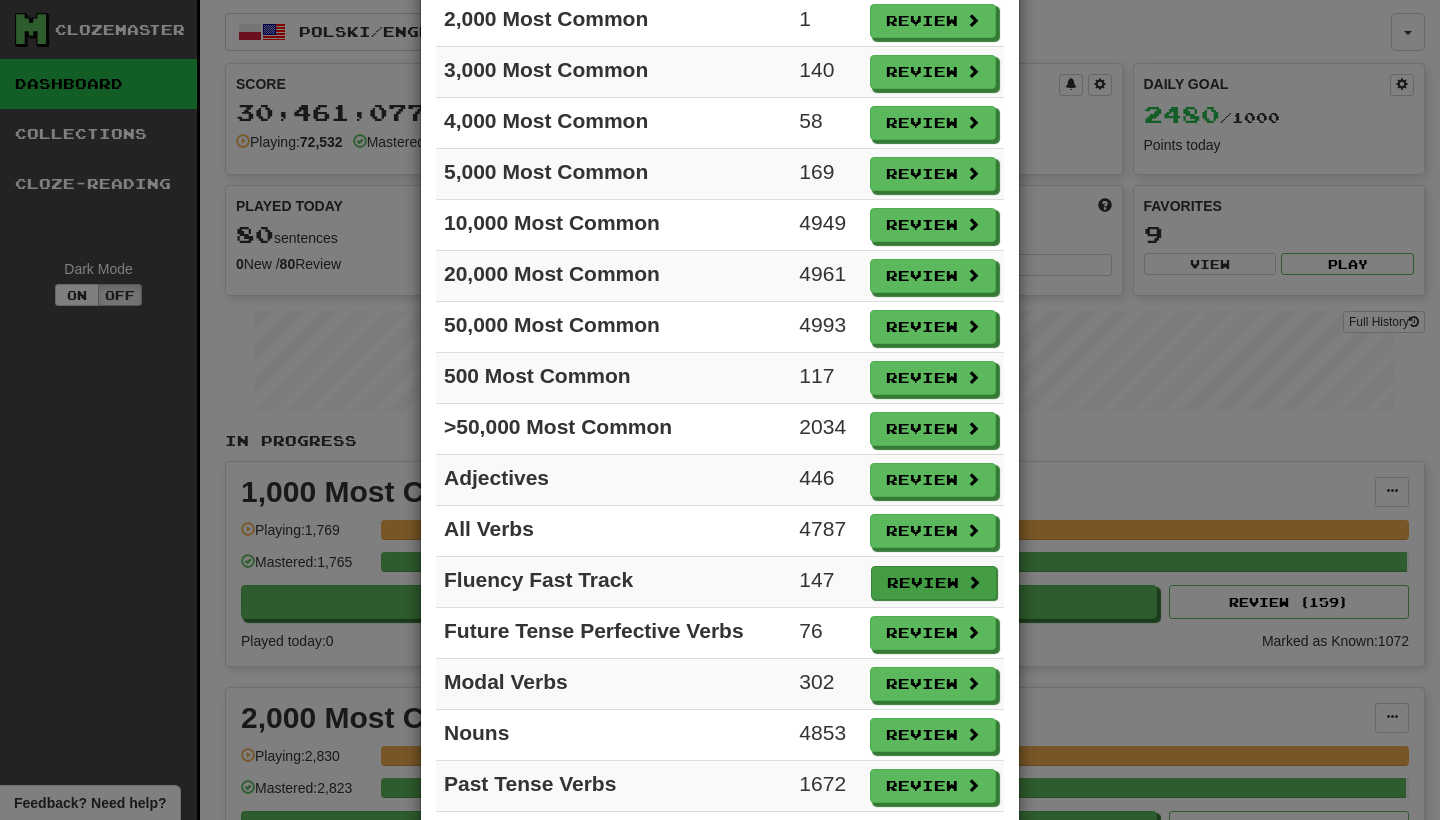 click on "Review" at bounding box center [934, 583] 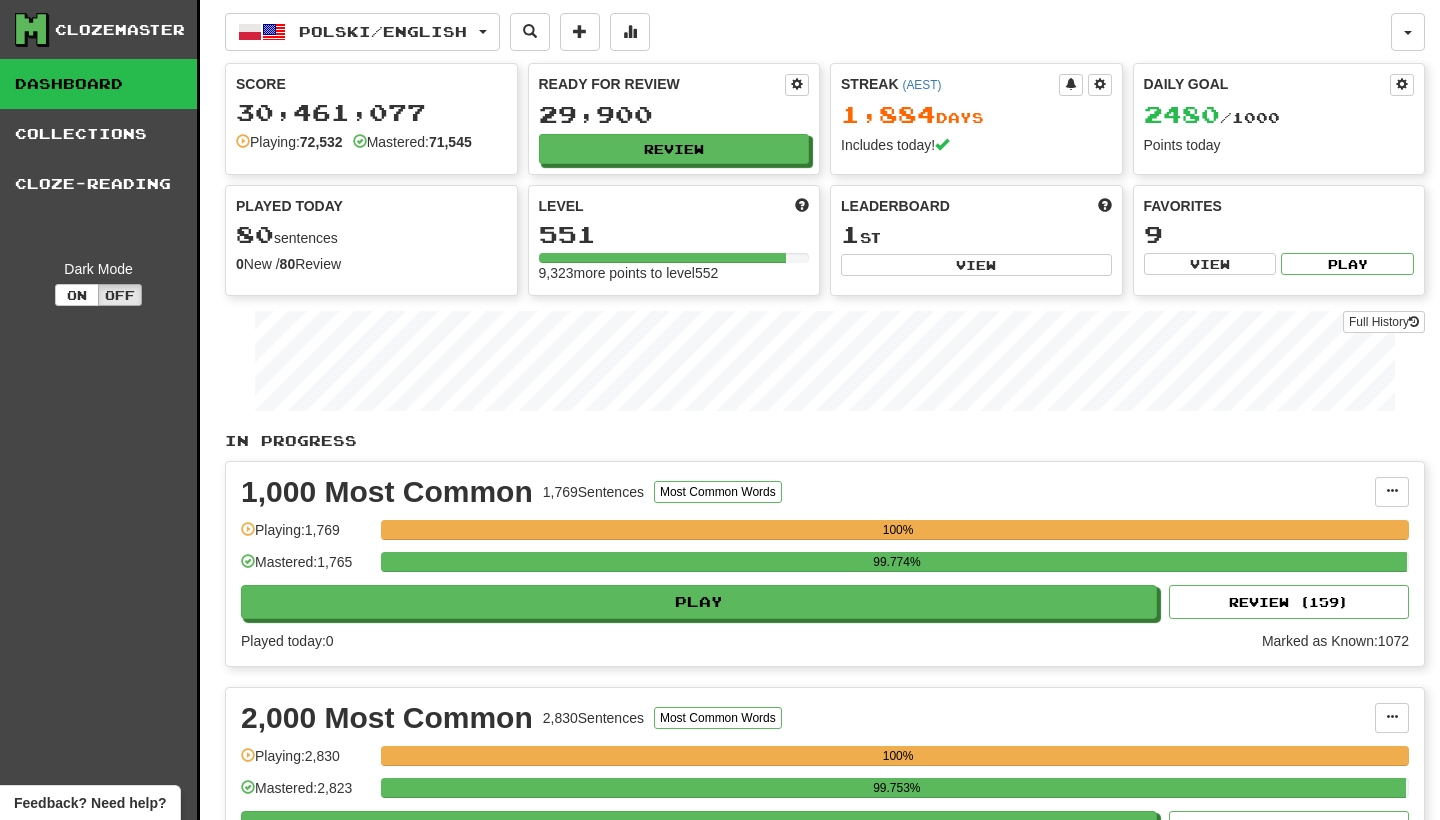 select on "**" 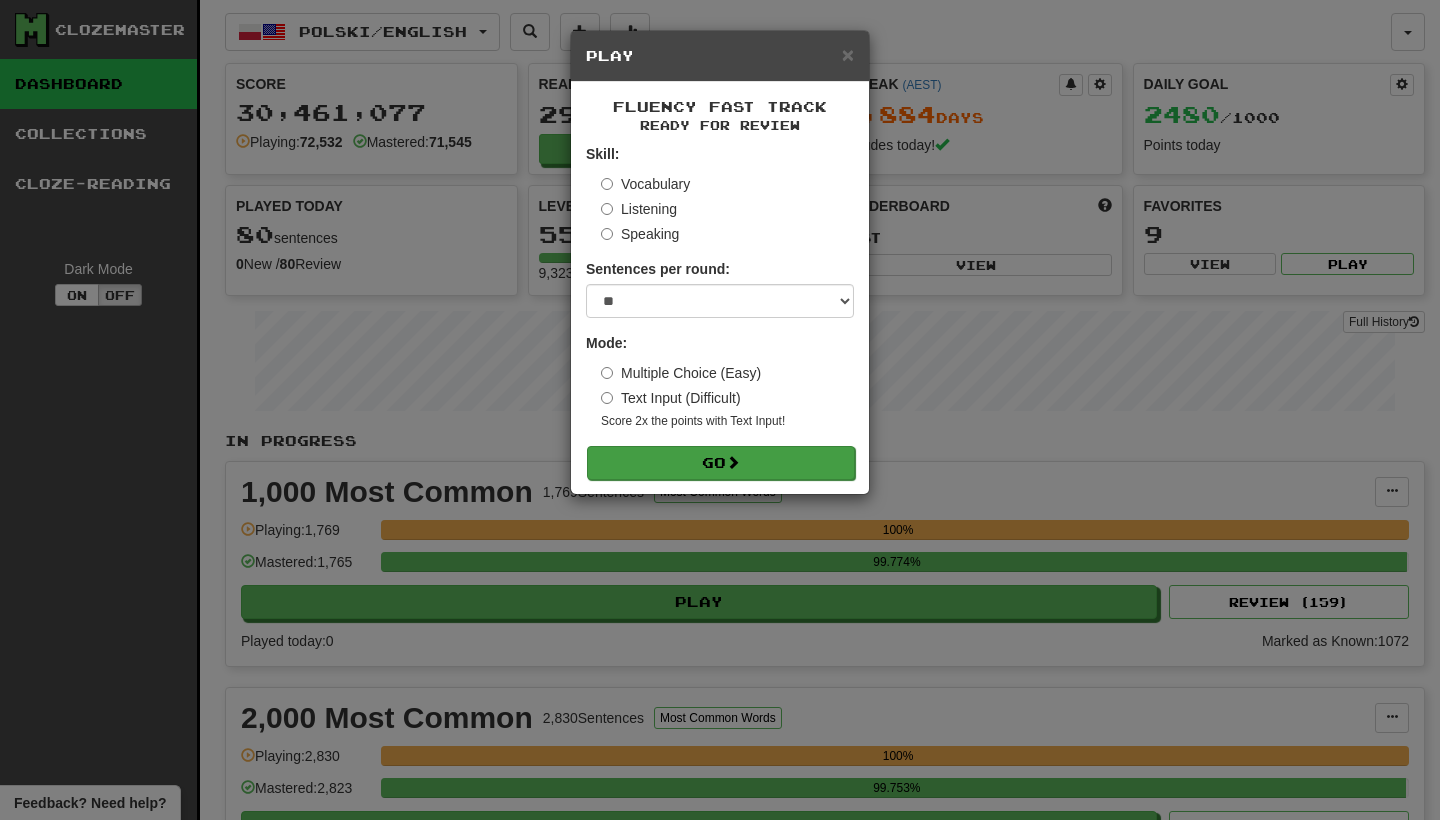 click on "Go" at bounding box center (721, 463) 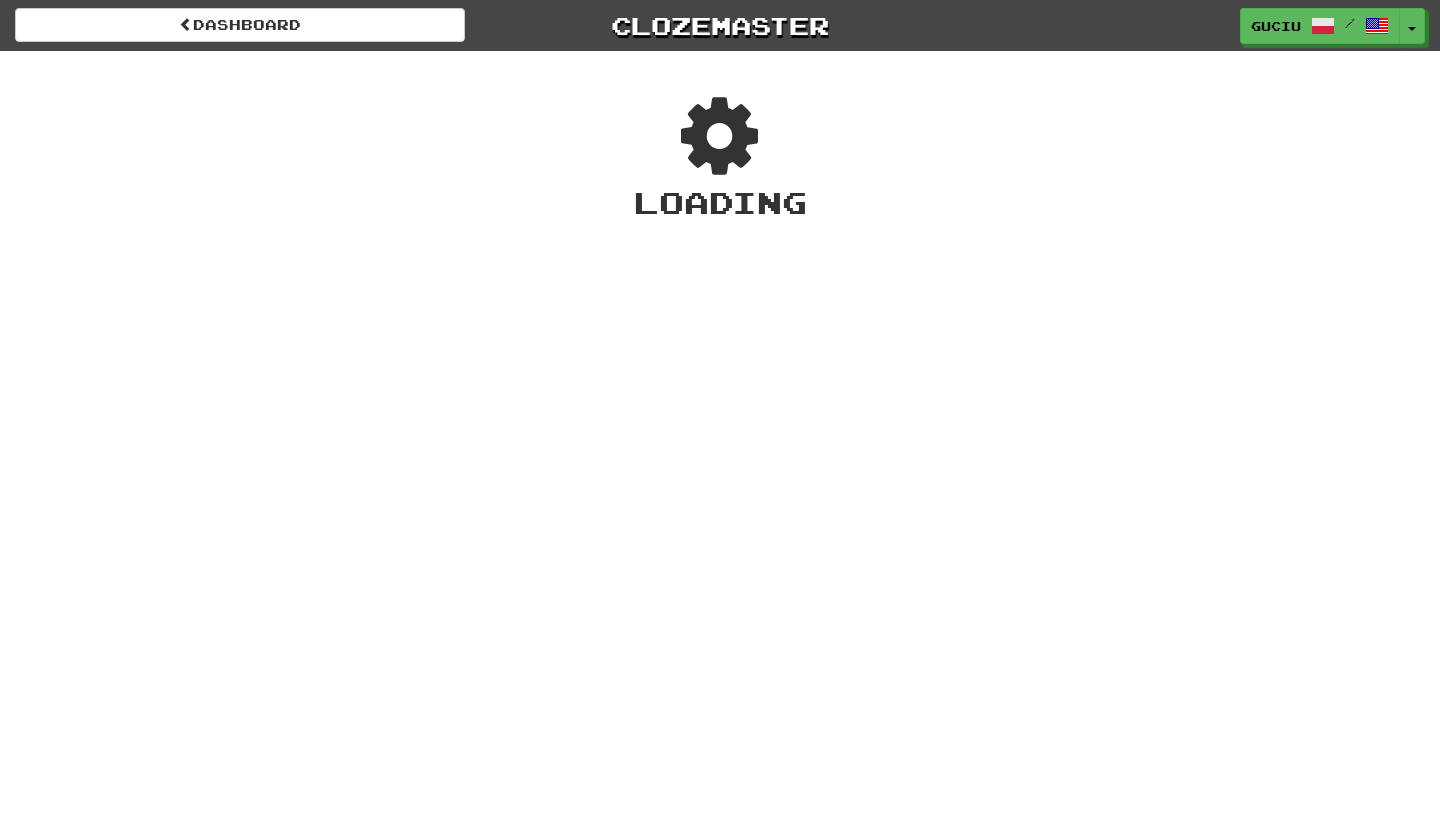 scroll, scrollTop: 0, scrollLeft: 0, axis: both 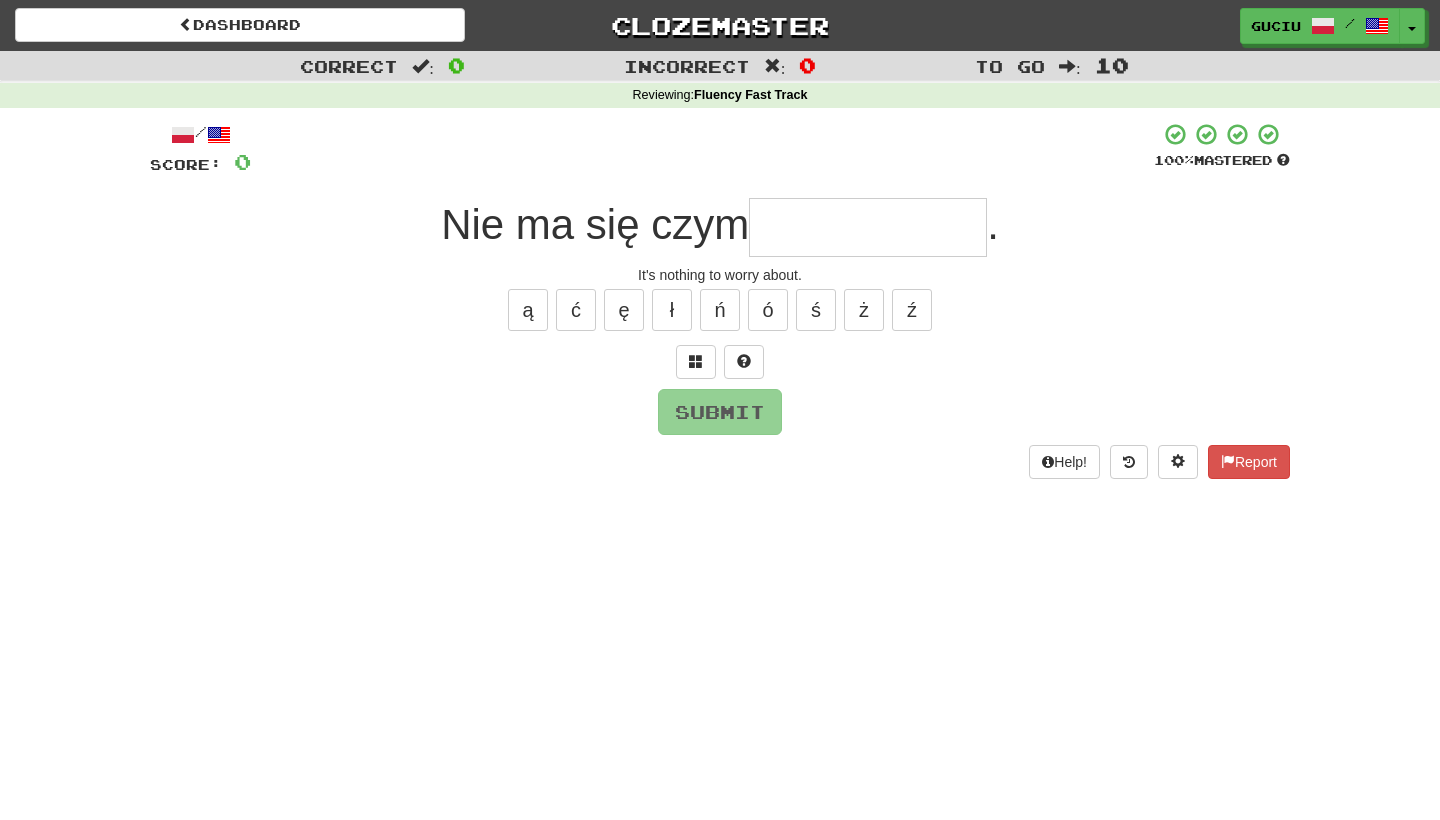 type on "*" 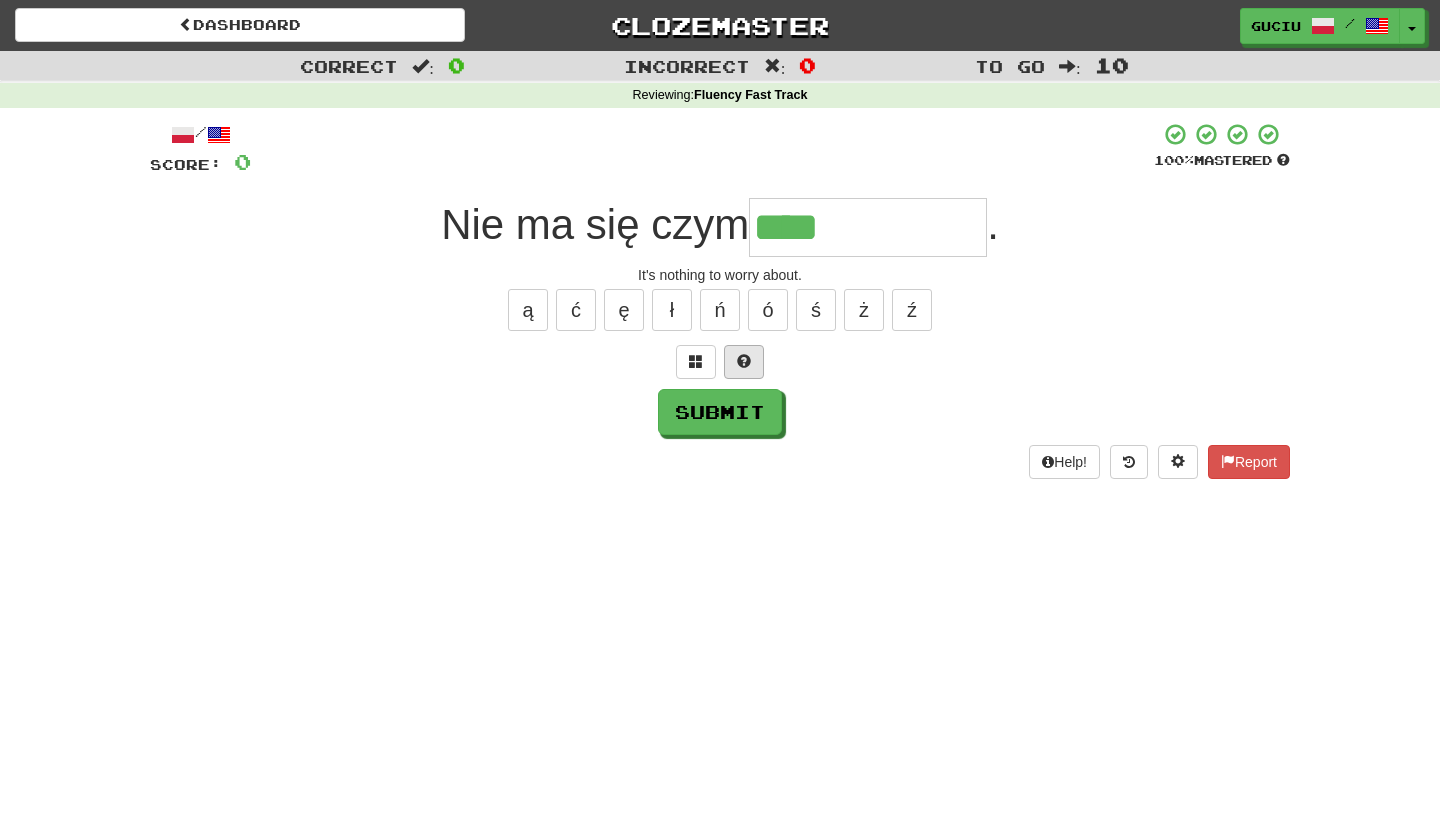 click at bounding box center (744, 362) 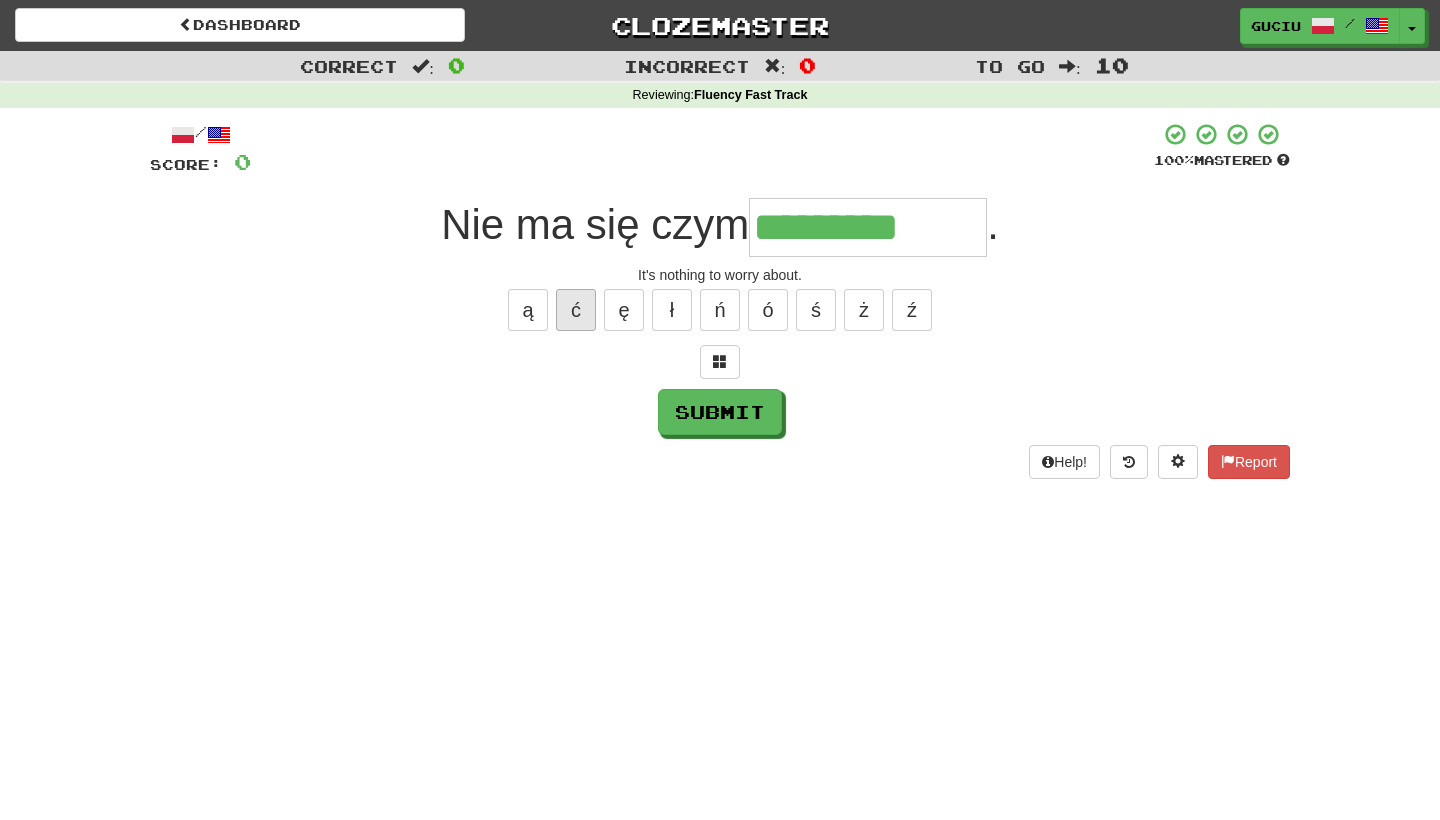 click on "ć" at bounding box center (576, 310) 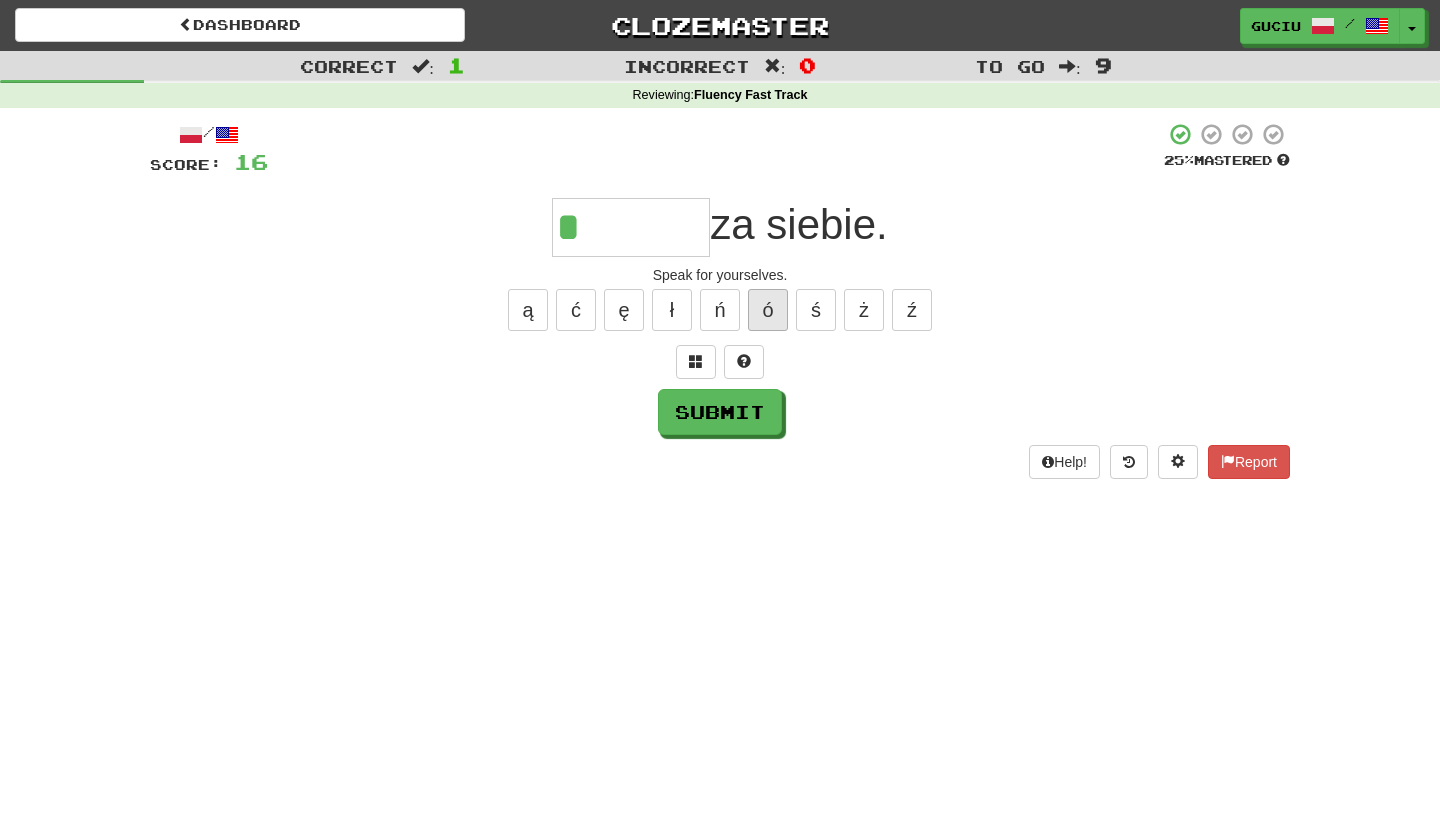 click on "ó" at bounding box center [768, 310] 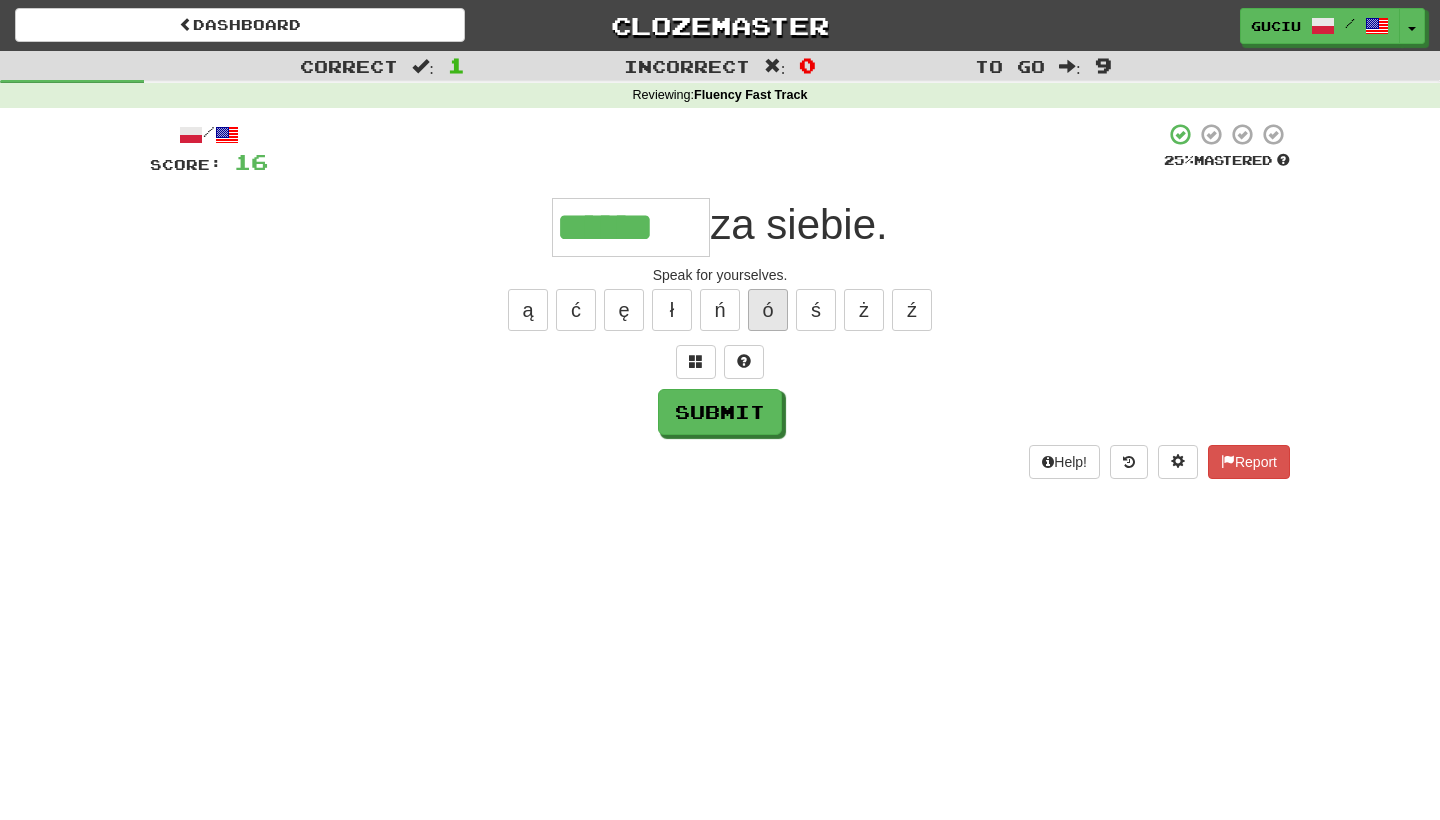 type on "******" 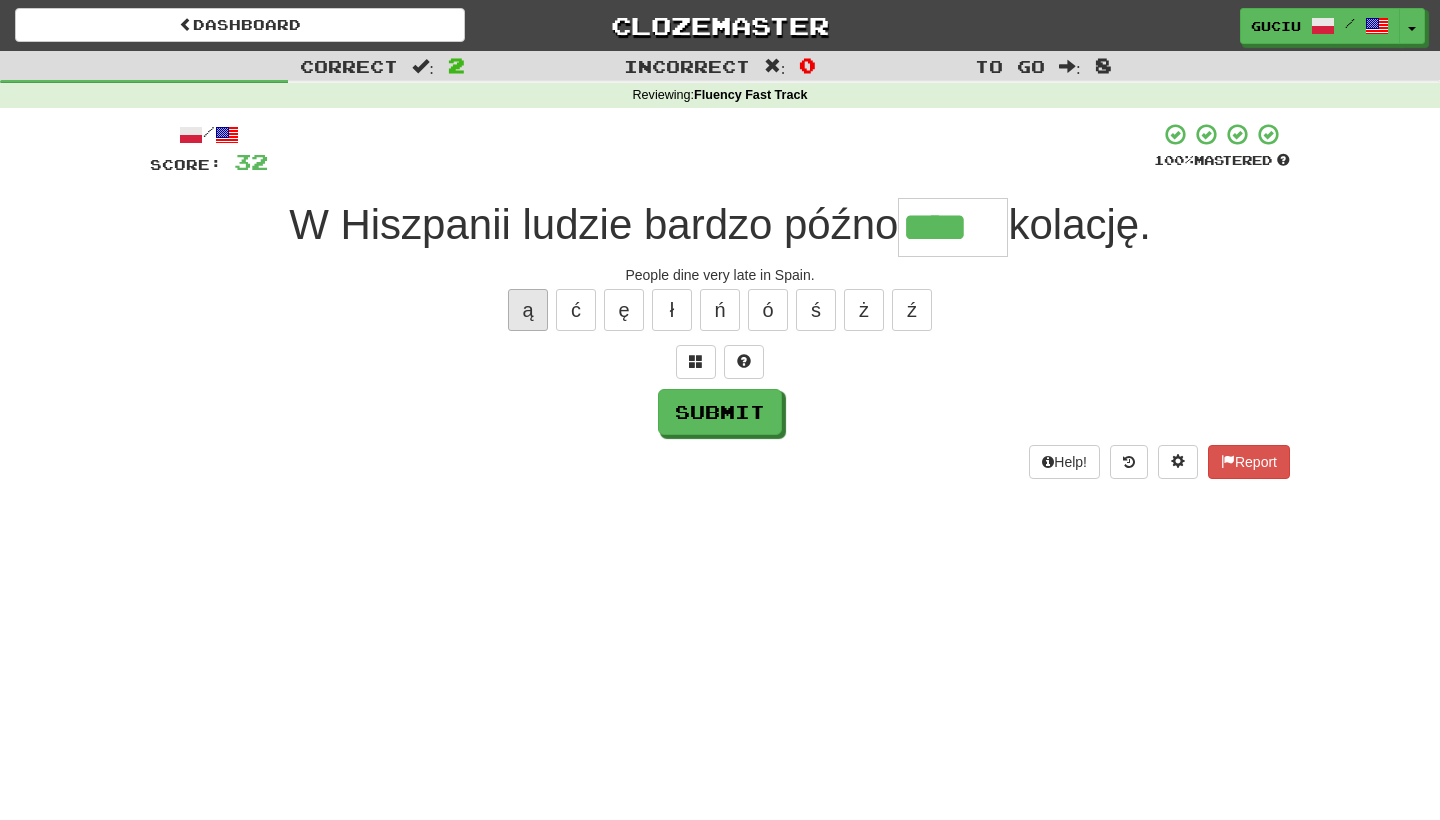 click on "ą" at bounding box center (528, 310) 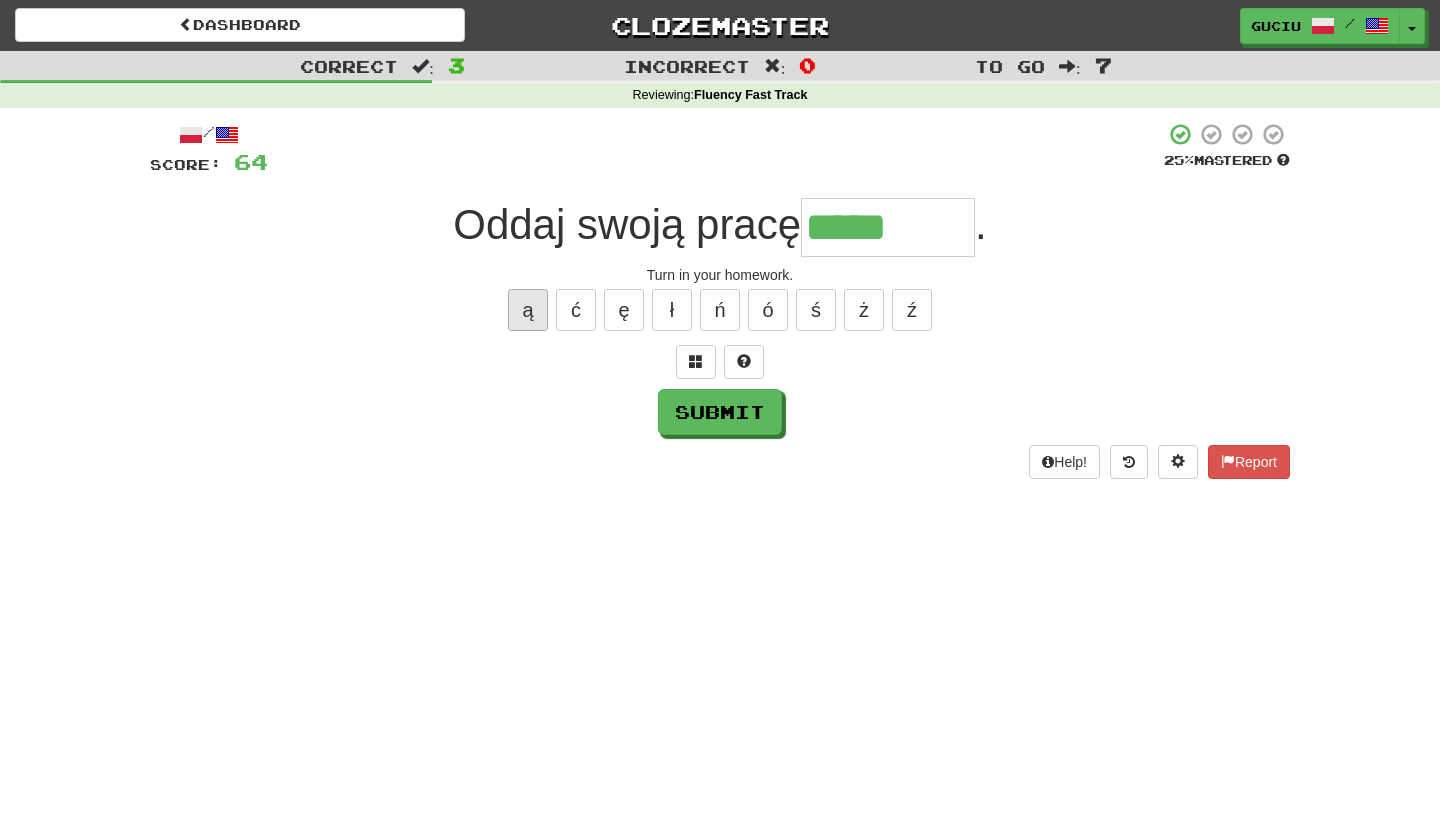 click on "ą" at bounding box center [528, 310] 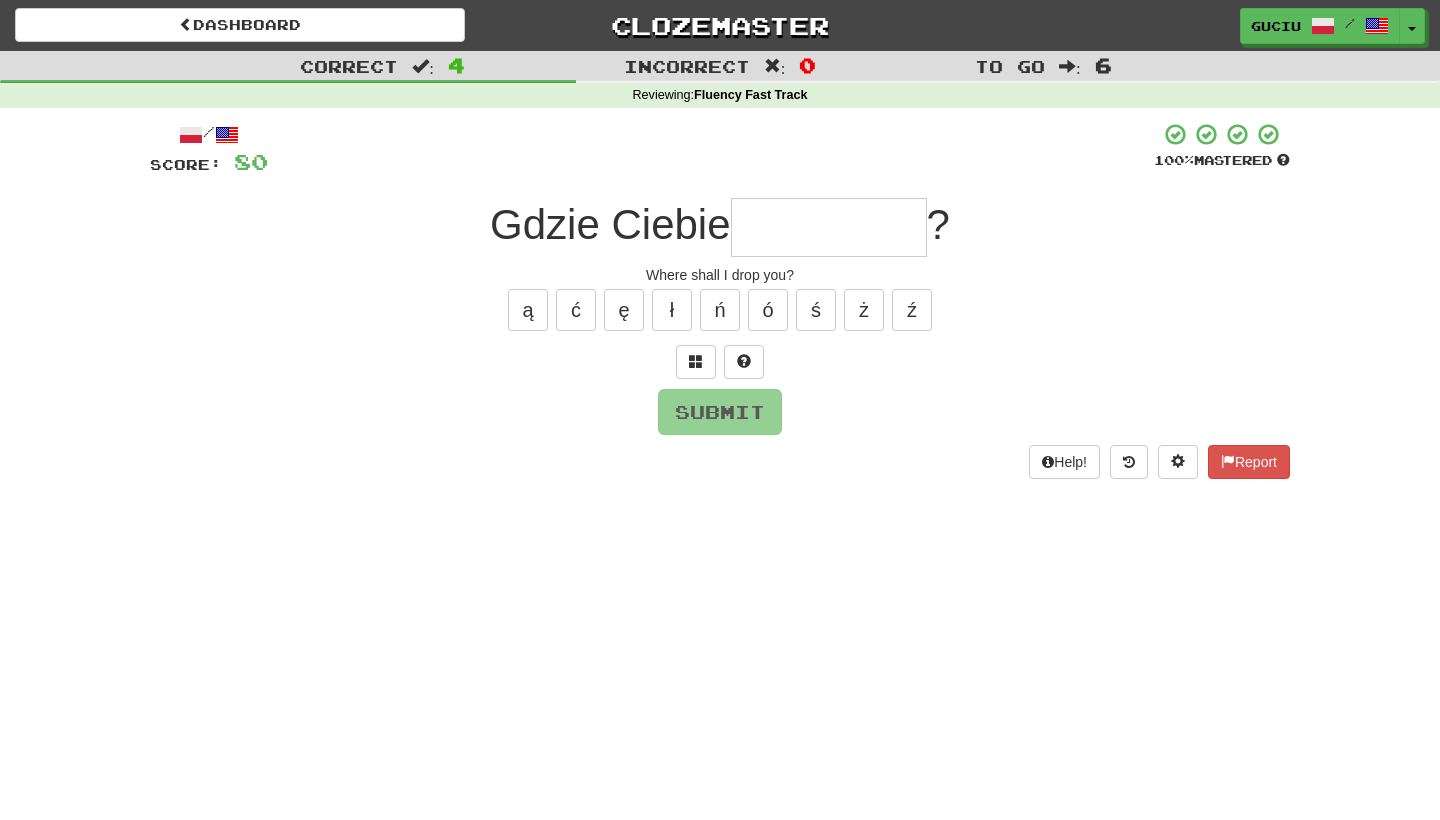 type on "*" 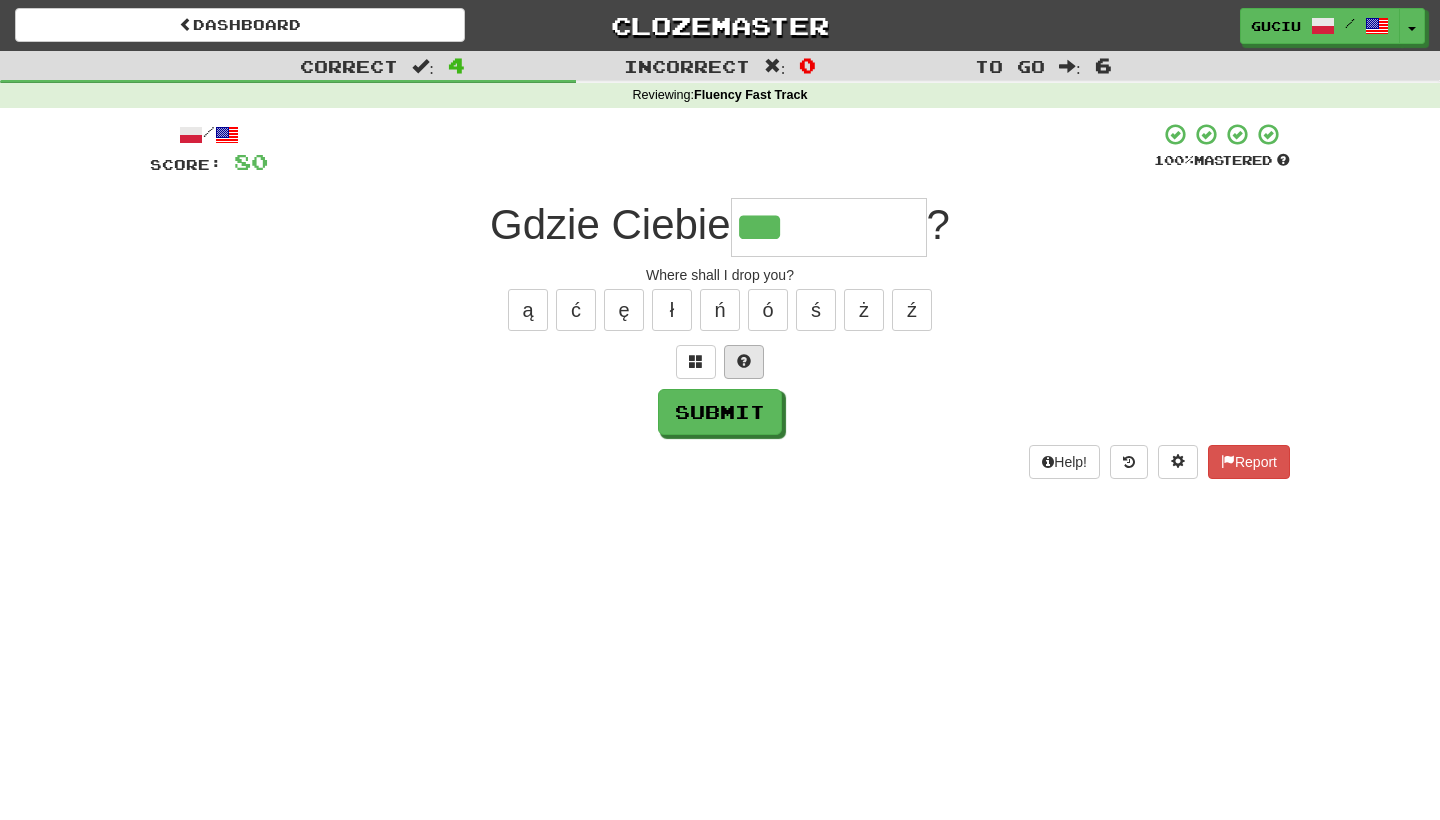 click at bounding box center (744, 362) 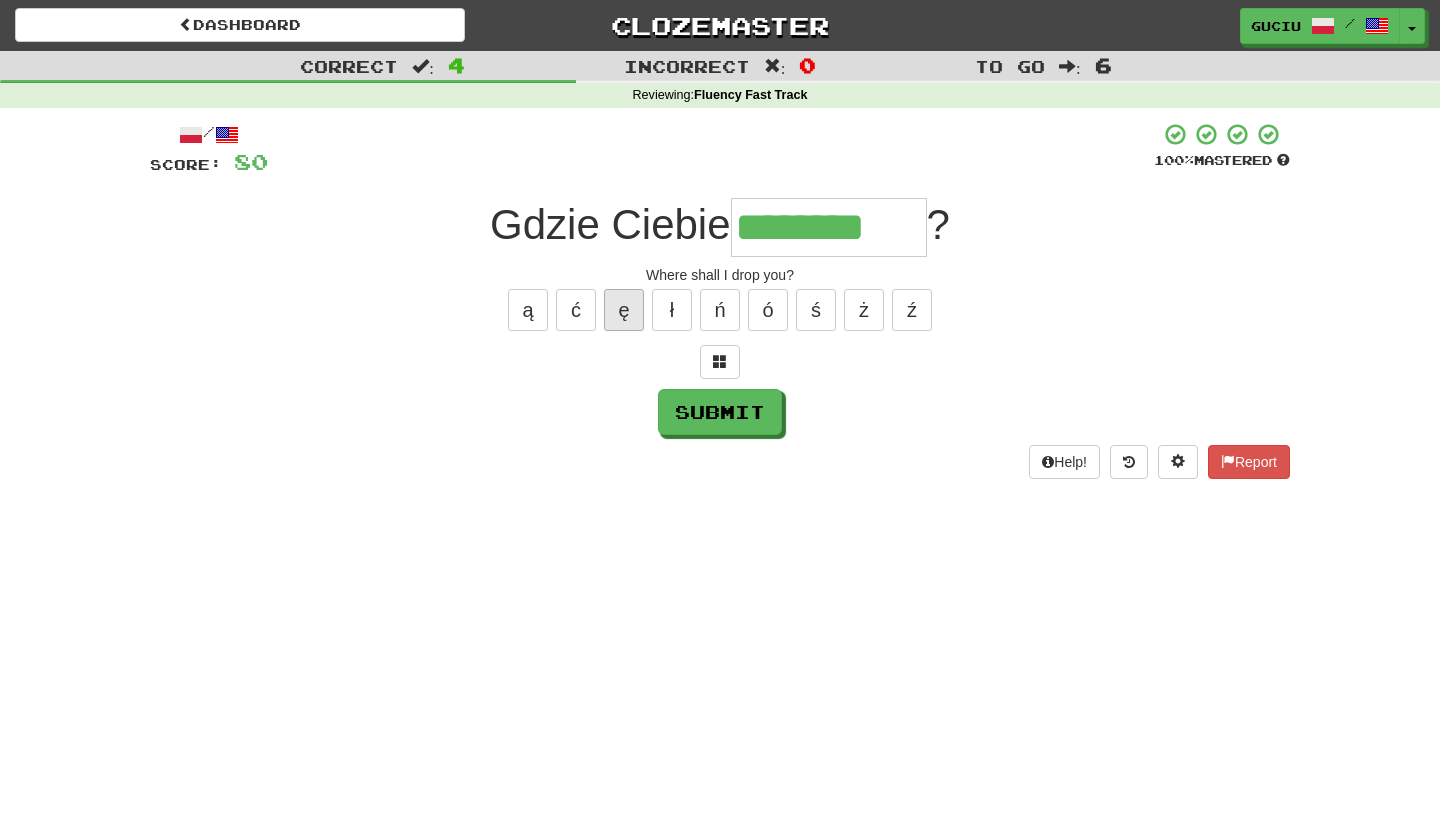 click on "ę" at bounding box center [624, 310] 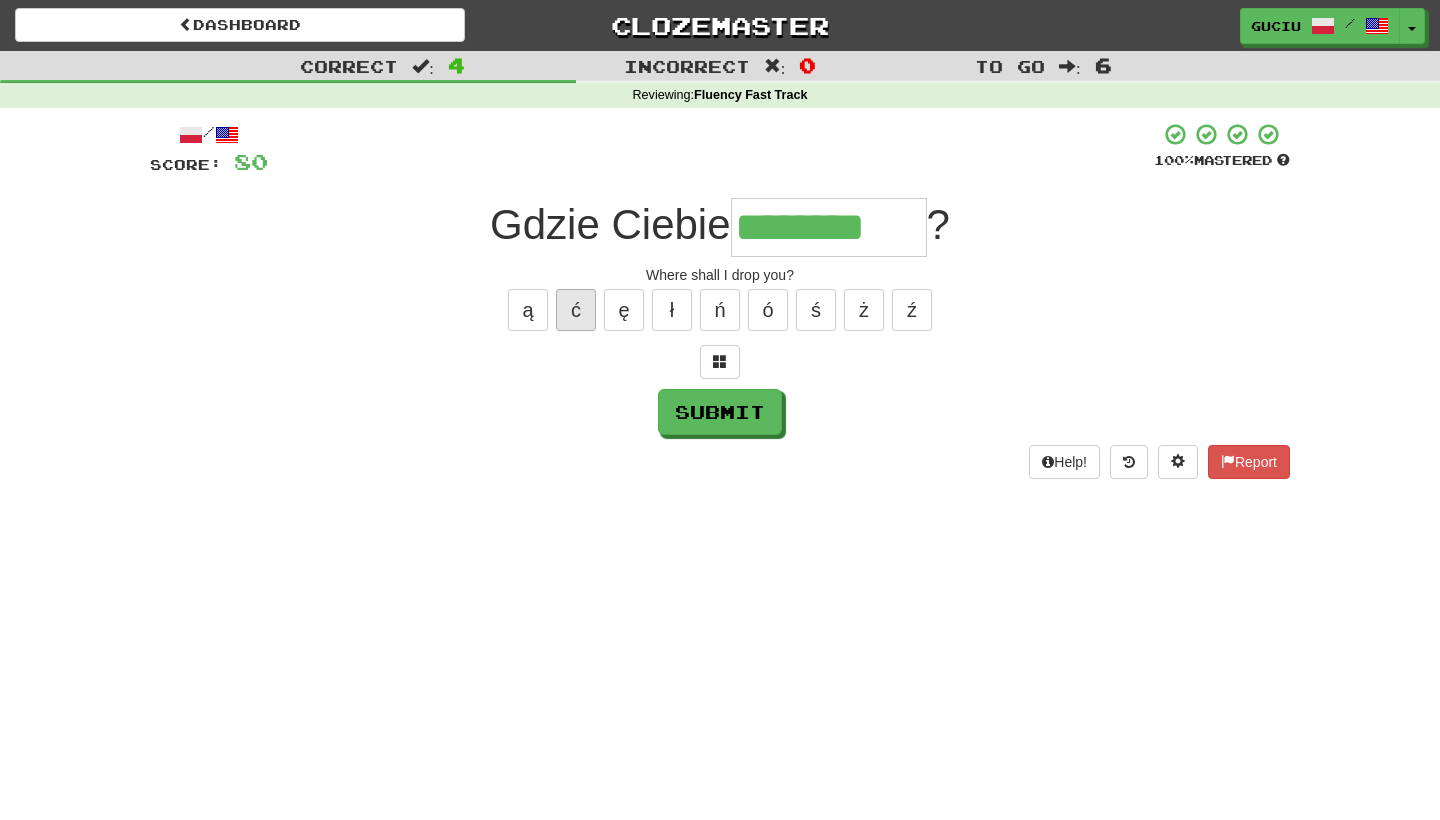 click on "ć" at bounding box center (576, 310) 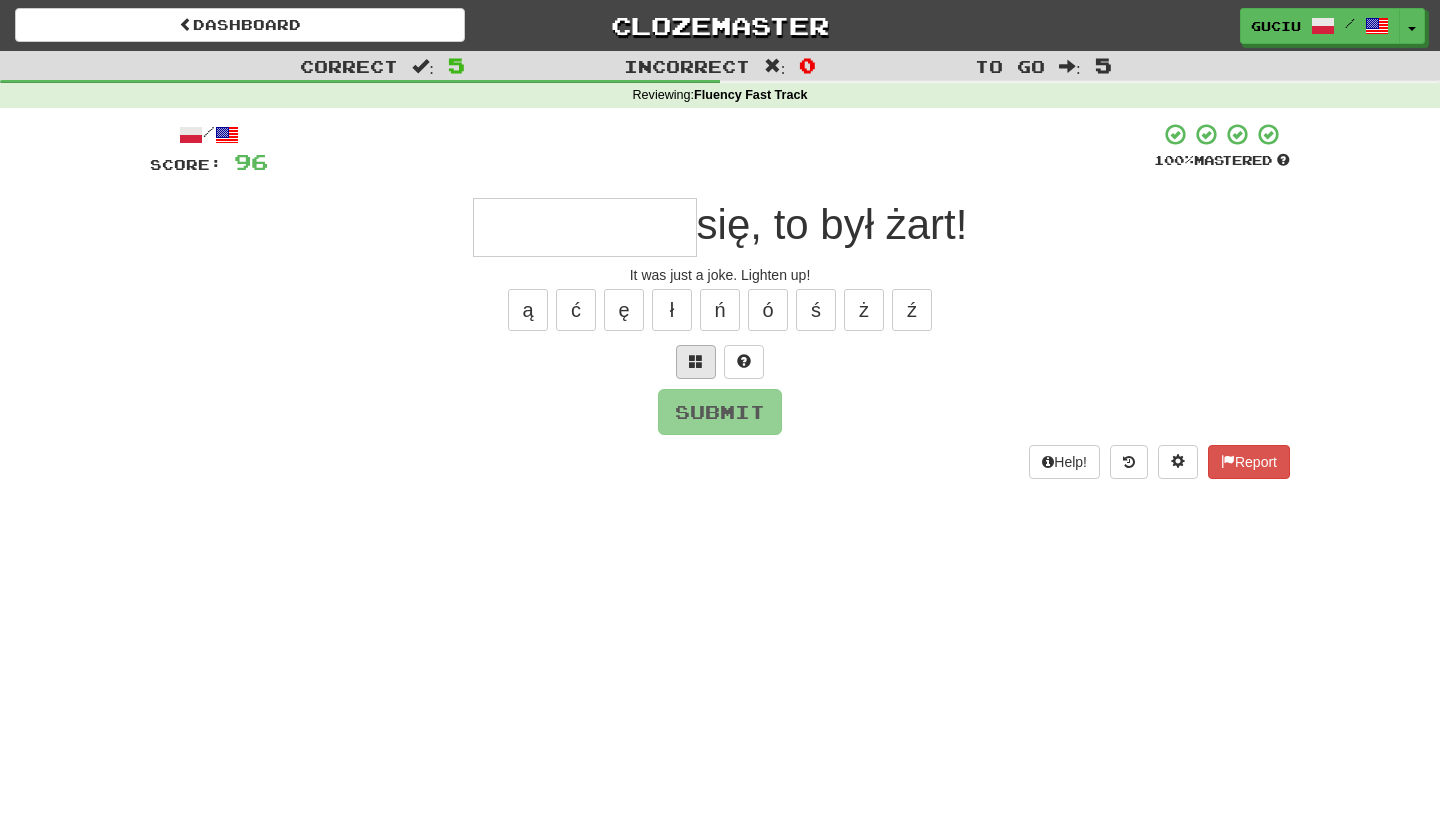 click at bounding box center [696, 362] 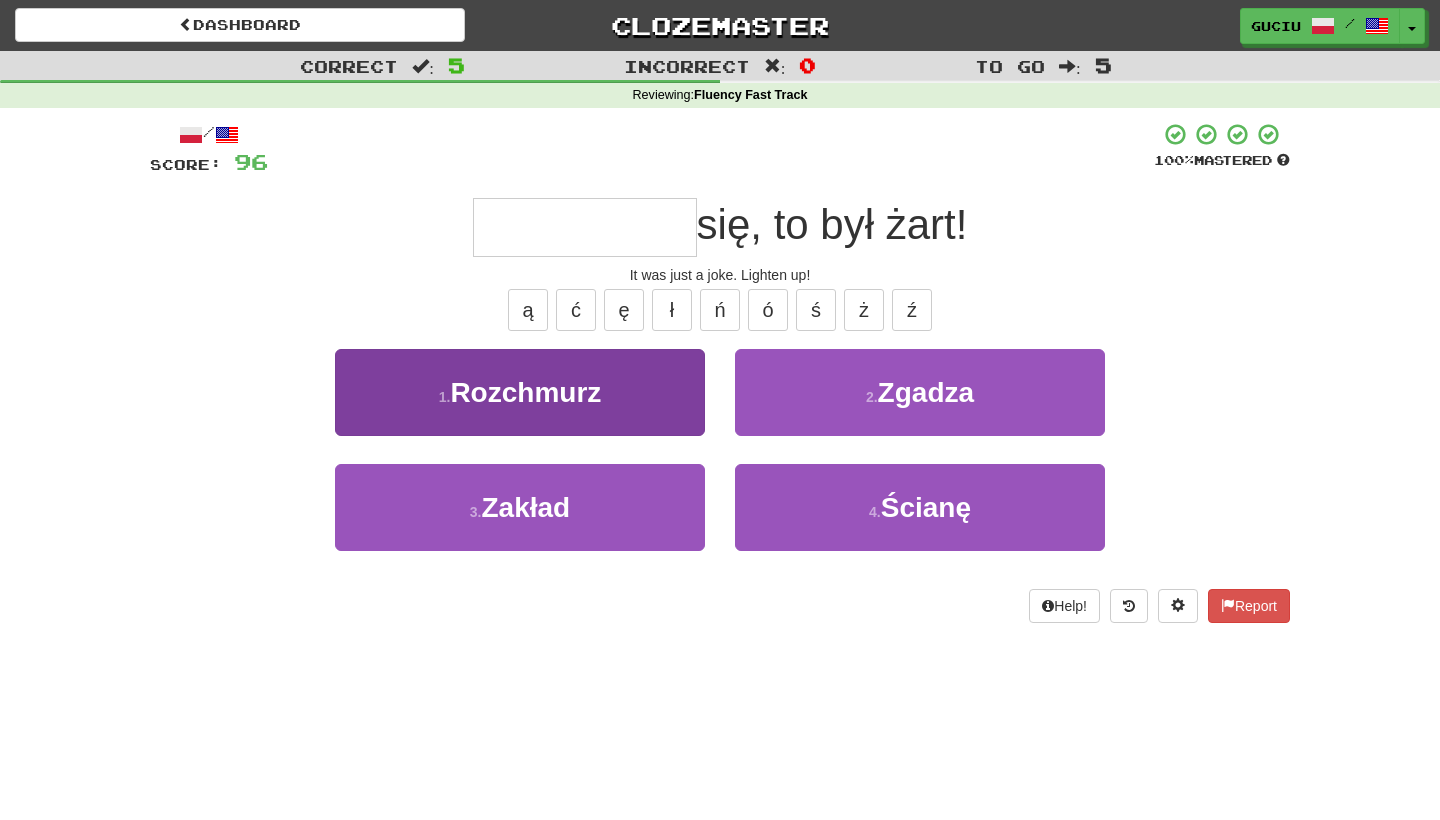 click on "1 .  Rozchmurz" at bounding box center (520, 392) 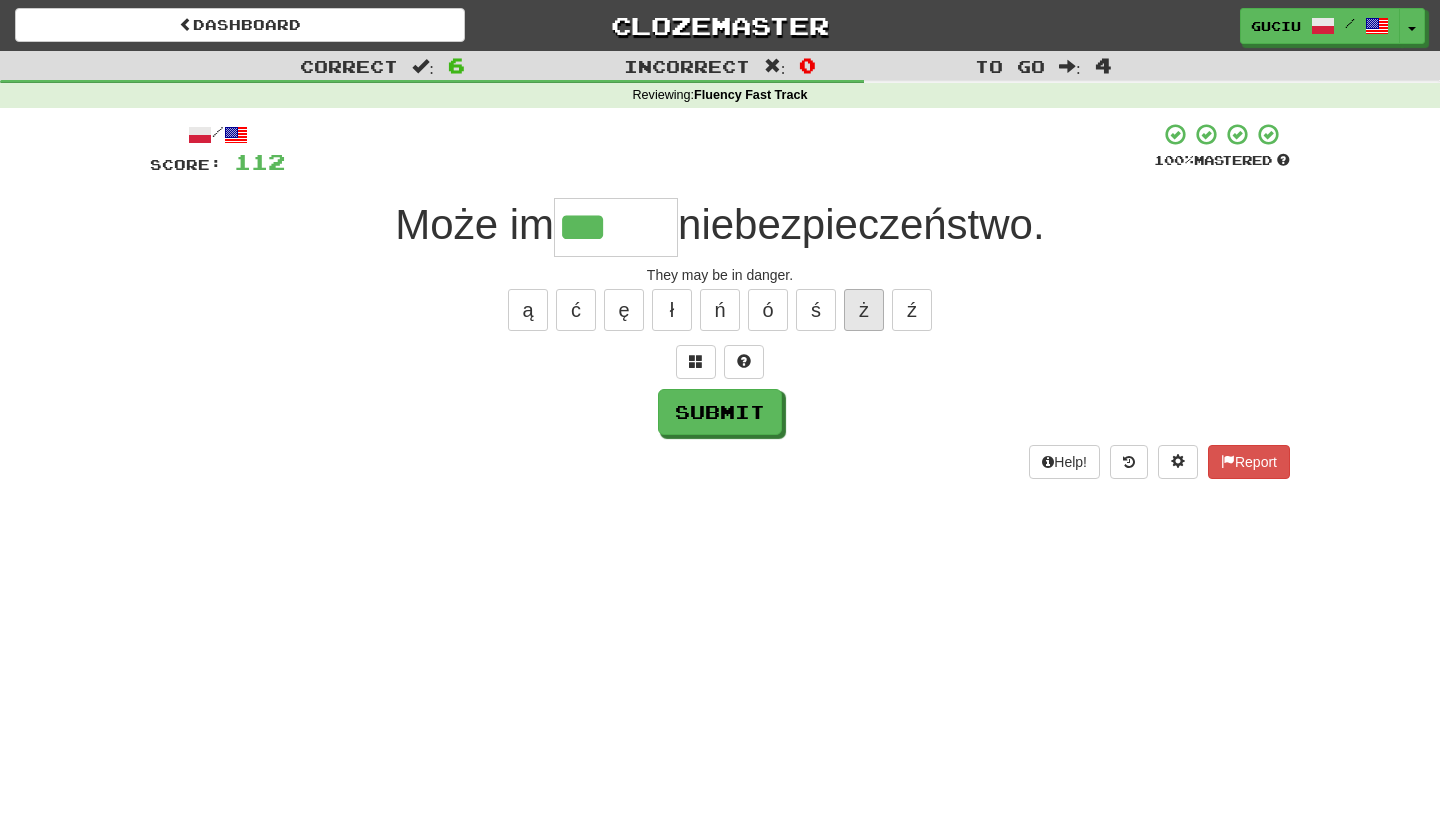 click on "ż" at bounding box center (864, 310) 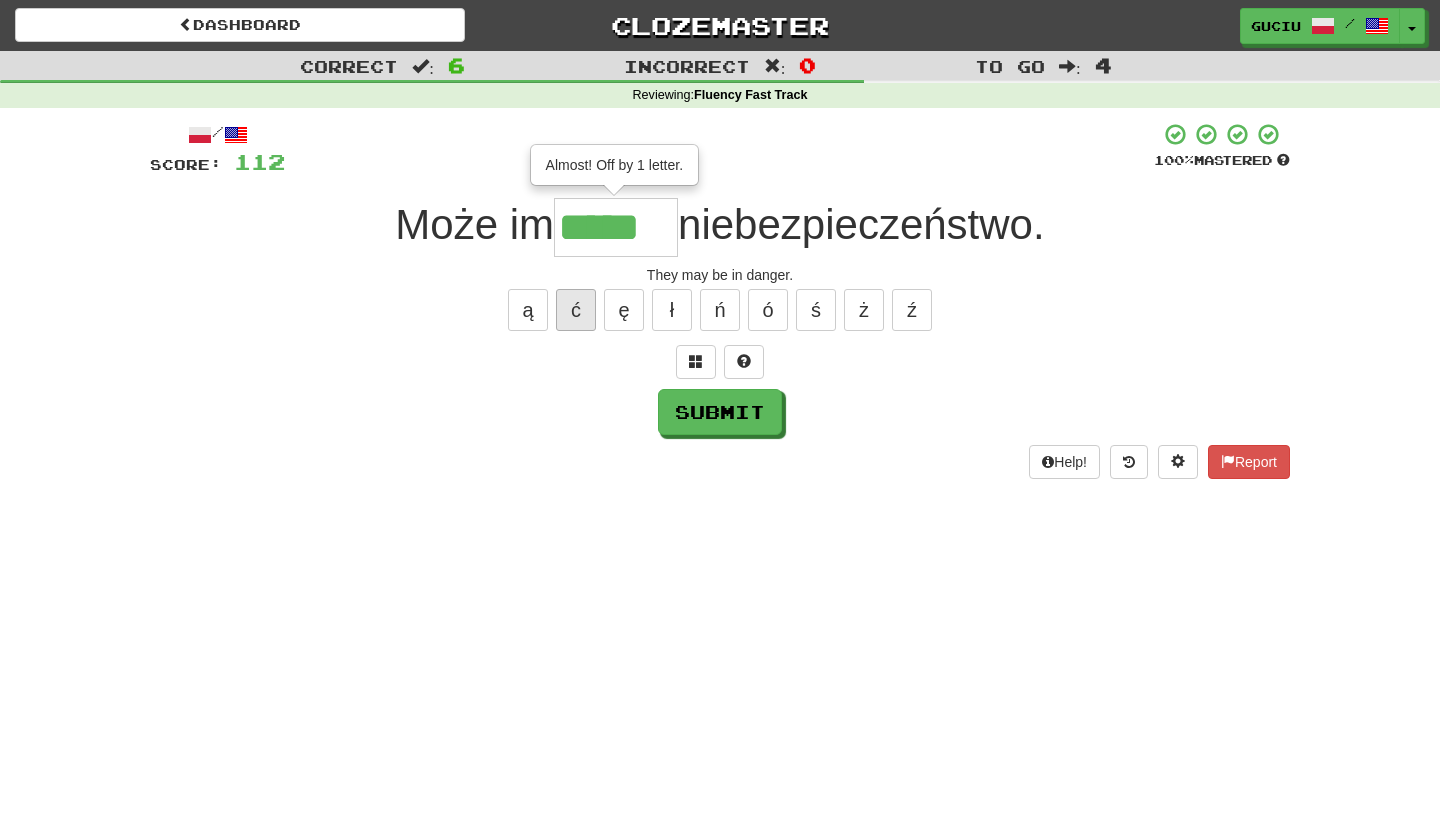 click on "ć" at bounding box center (576, 310) 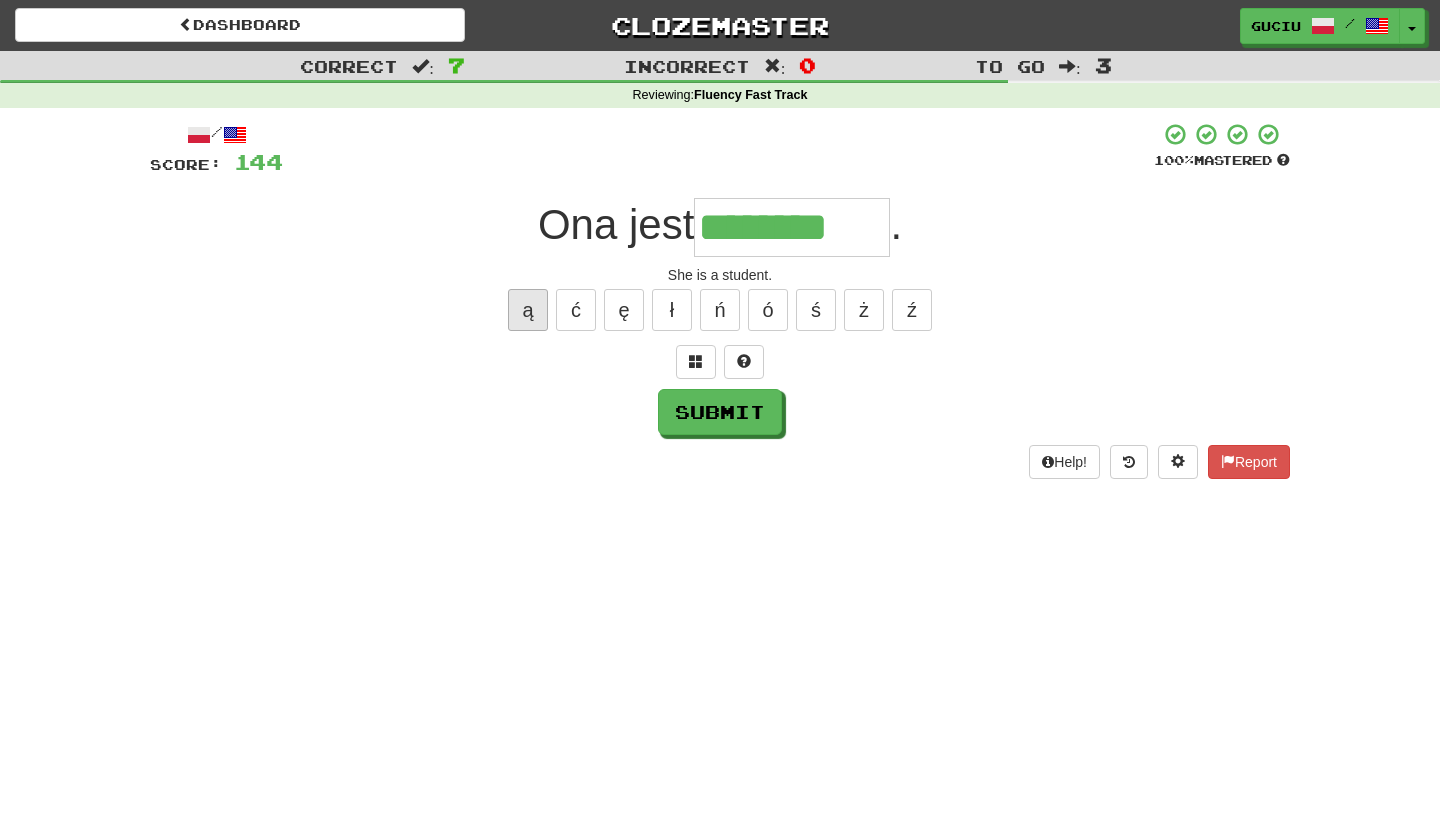 click on "ą" at bounding box center [528, 310] 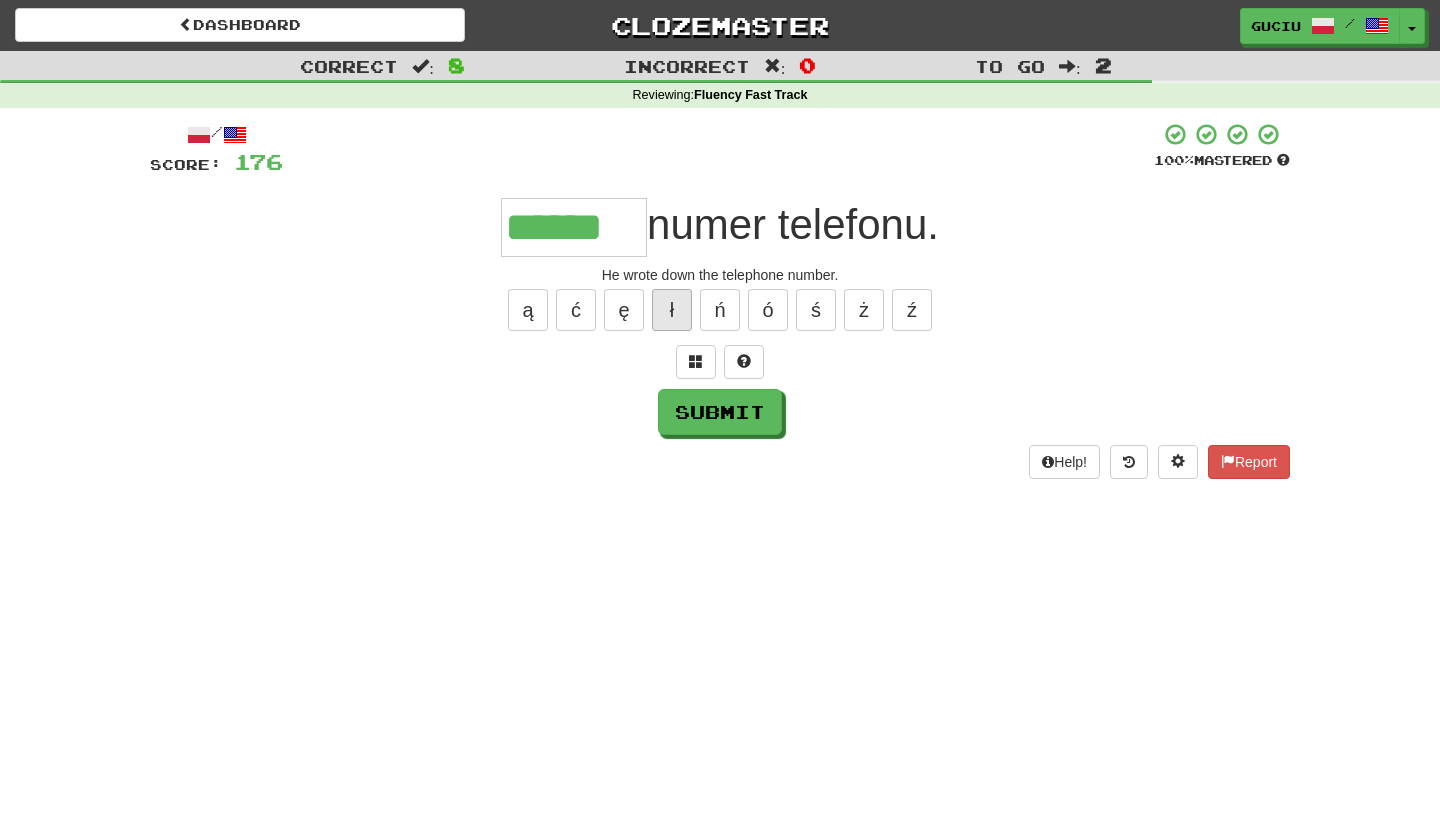 click on "ł" at bounding box center [672, 310] 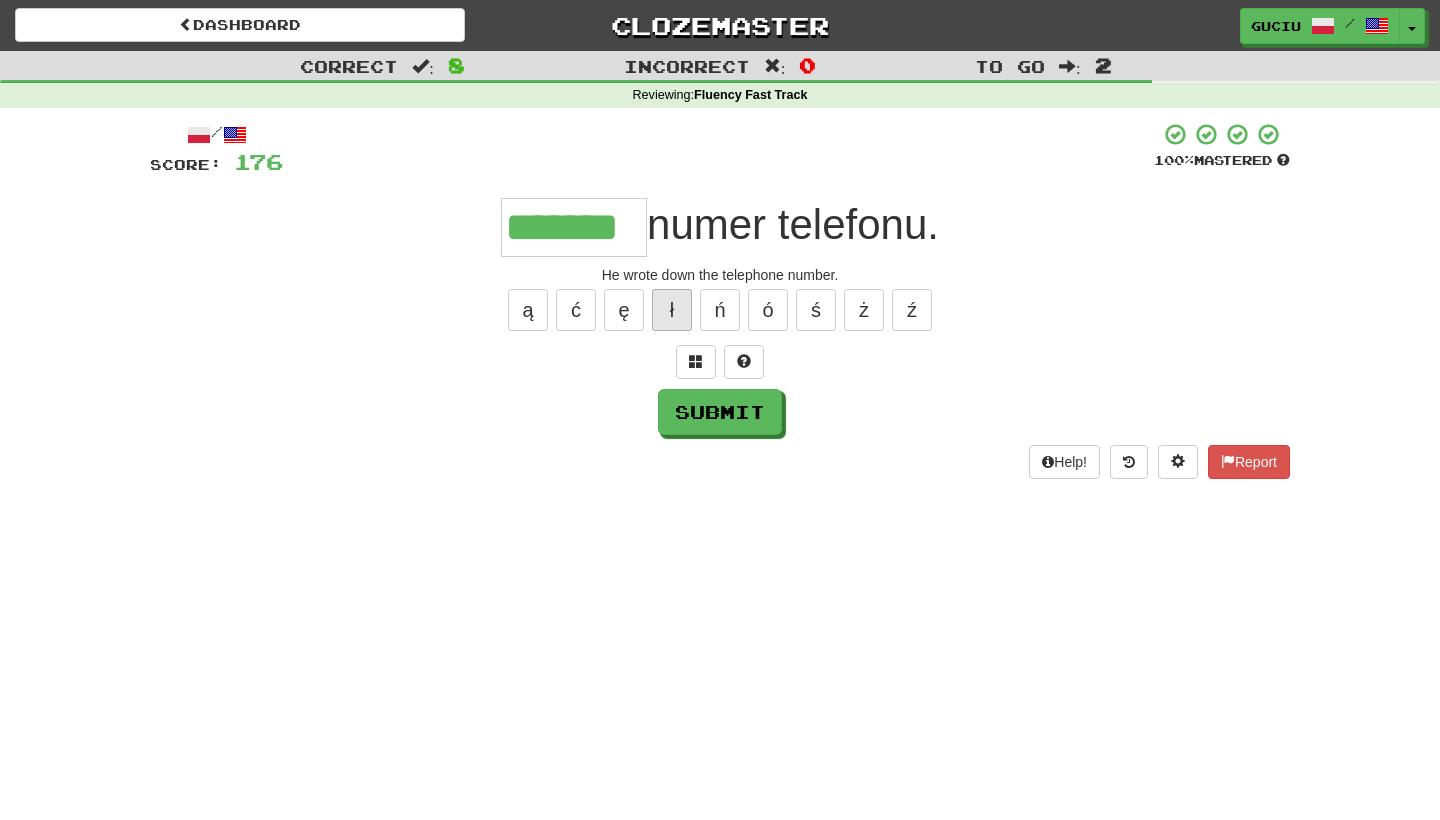 type on "*******" 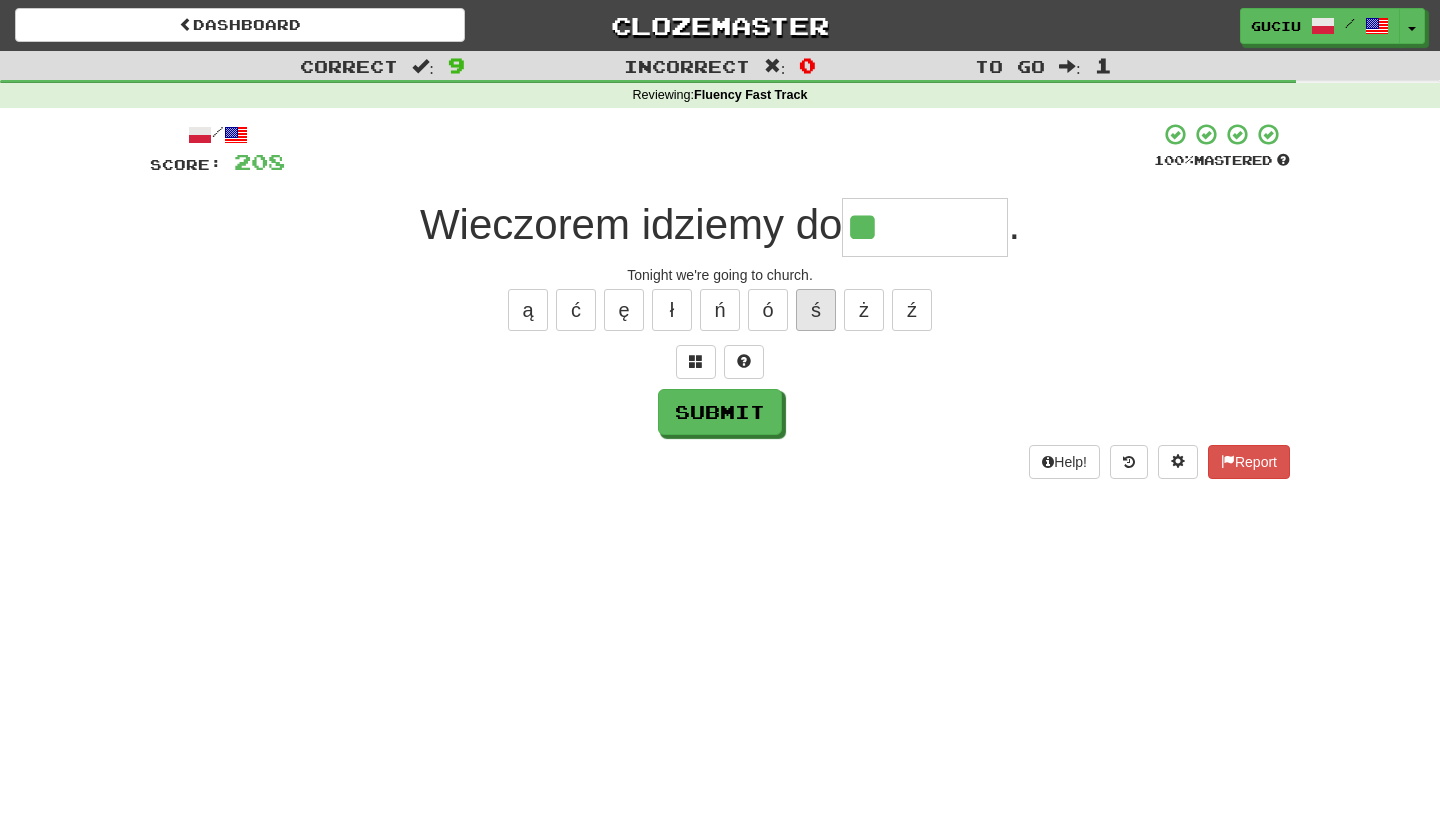 click on "ś" at bounding box center [816, 310] 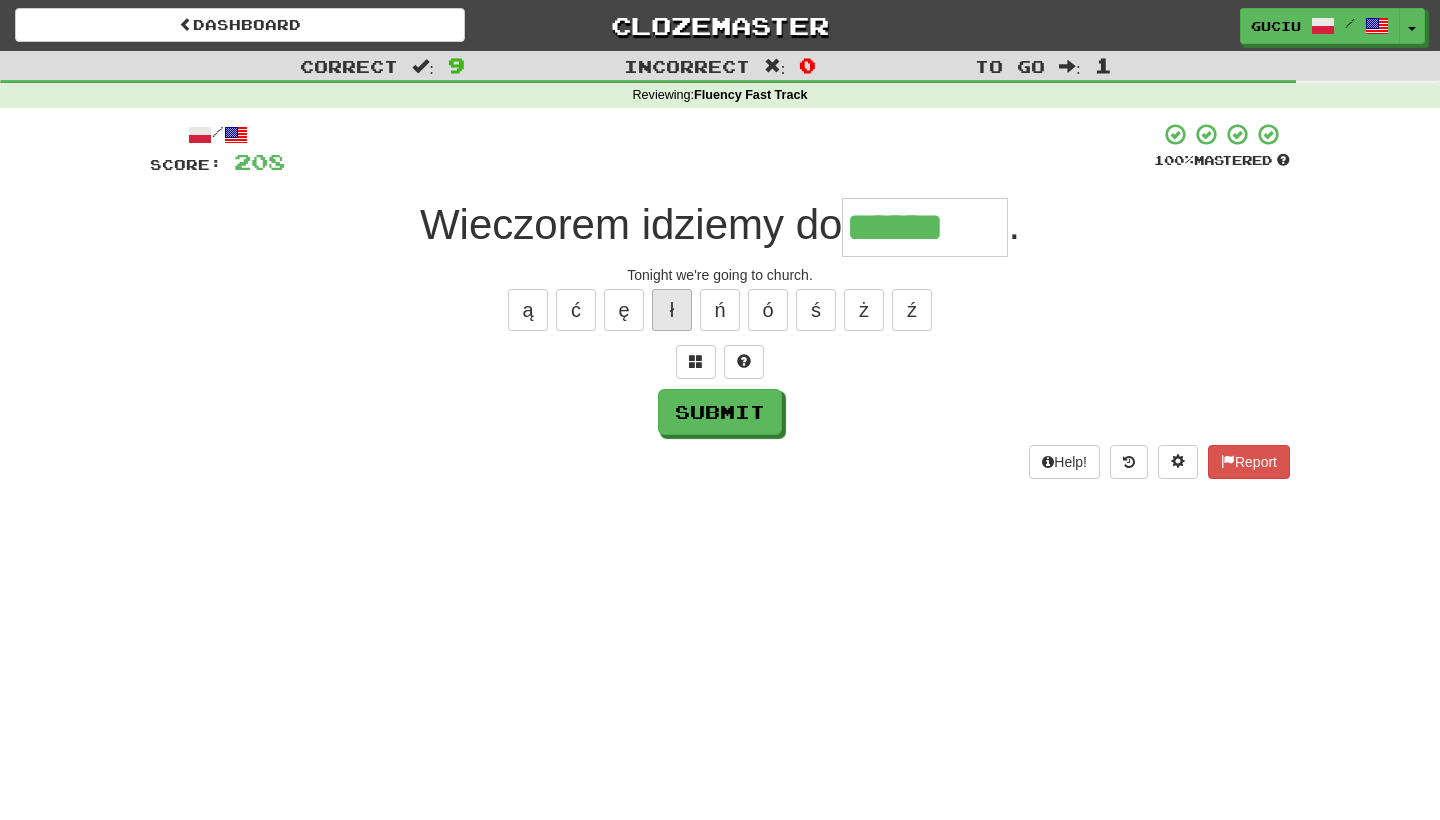 click on "ł" at bounding box center (672, 310) 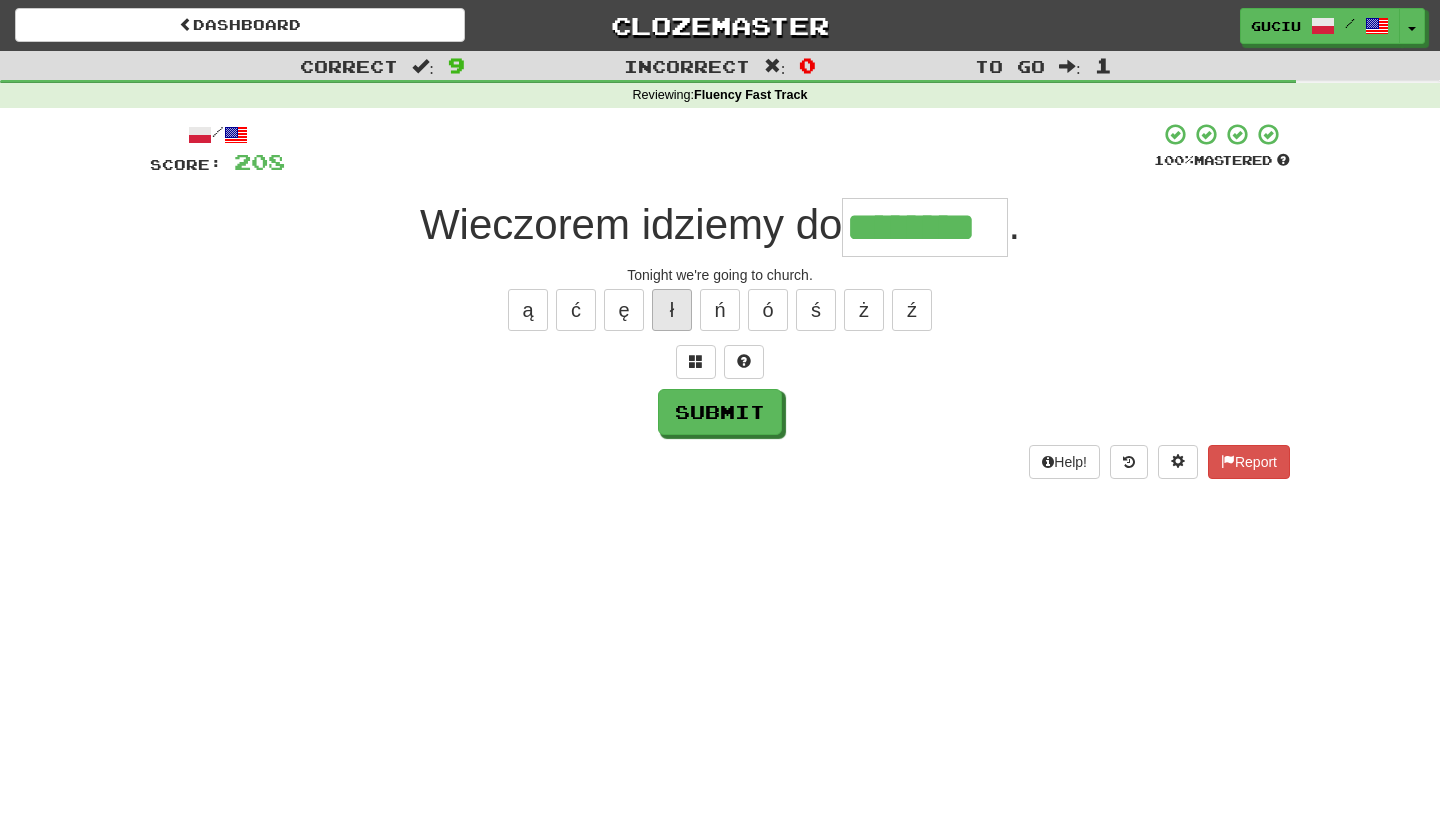type on "********" 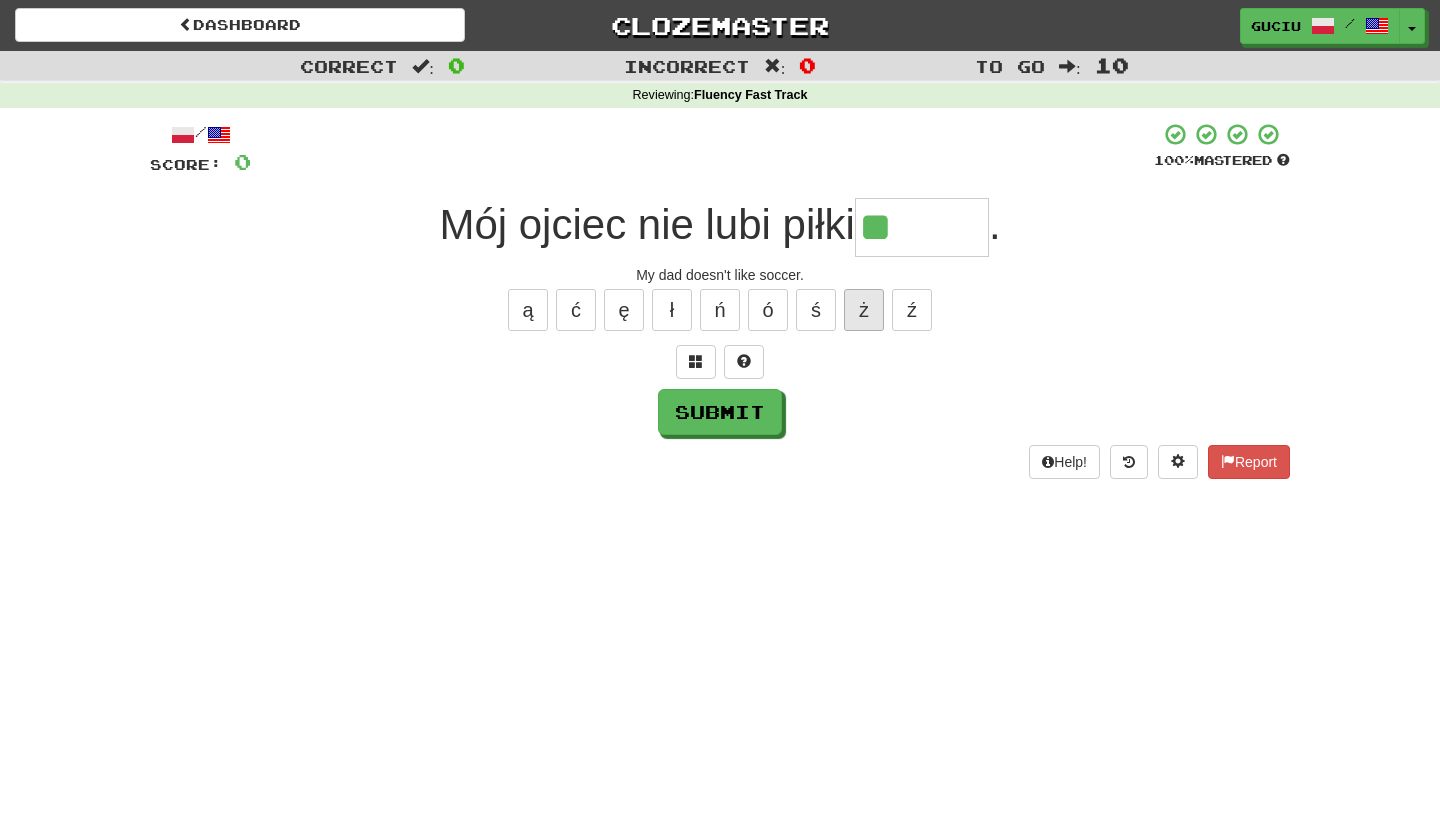 click on "ż" at bounding box center (864, 310) 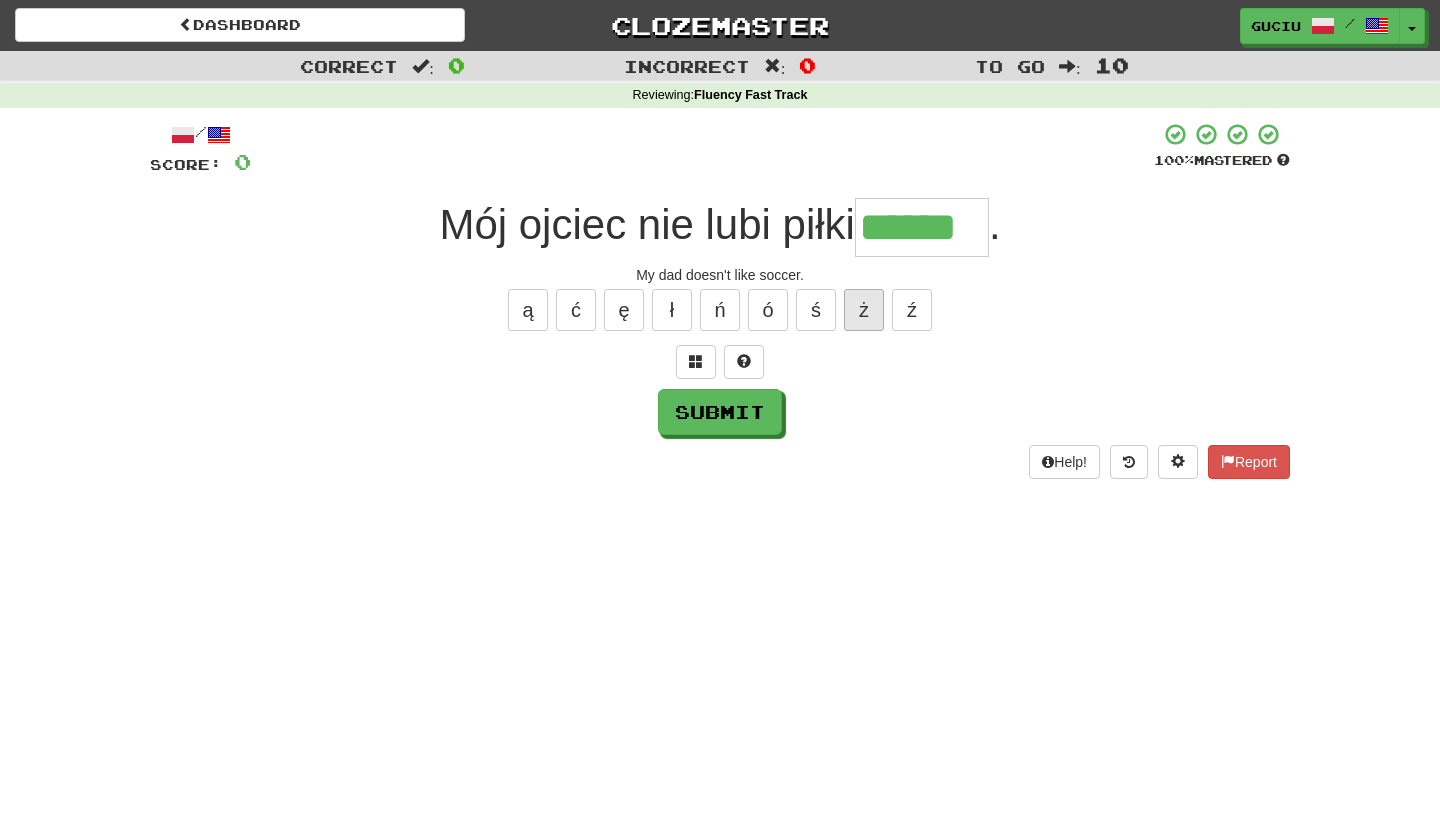 type on "******" 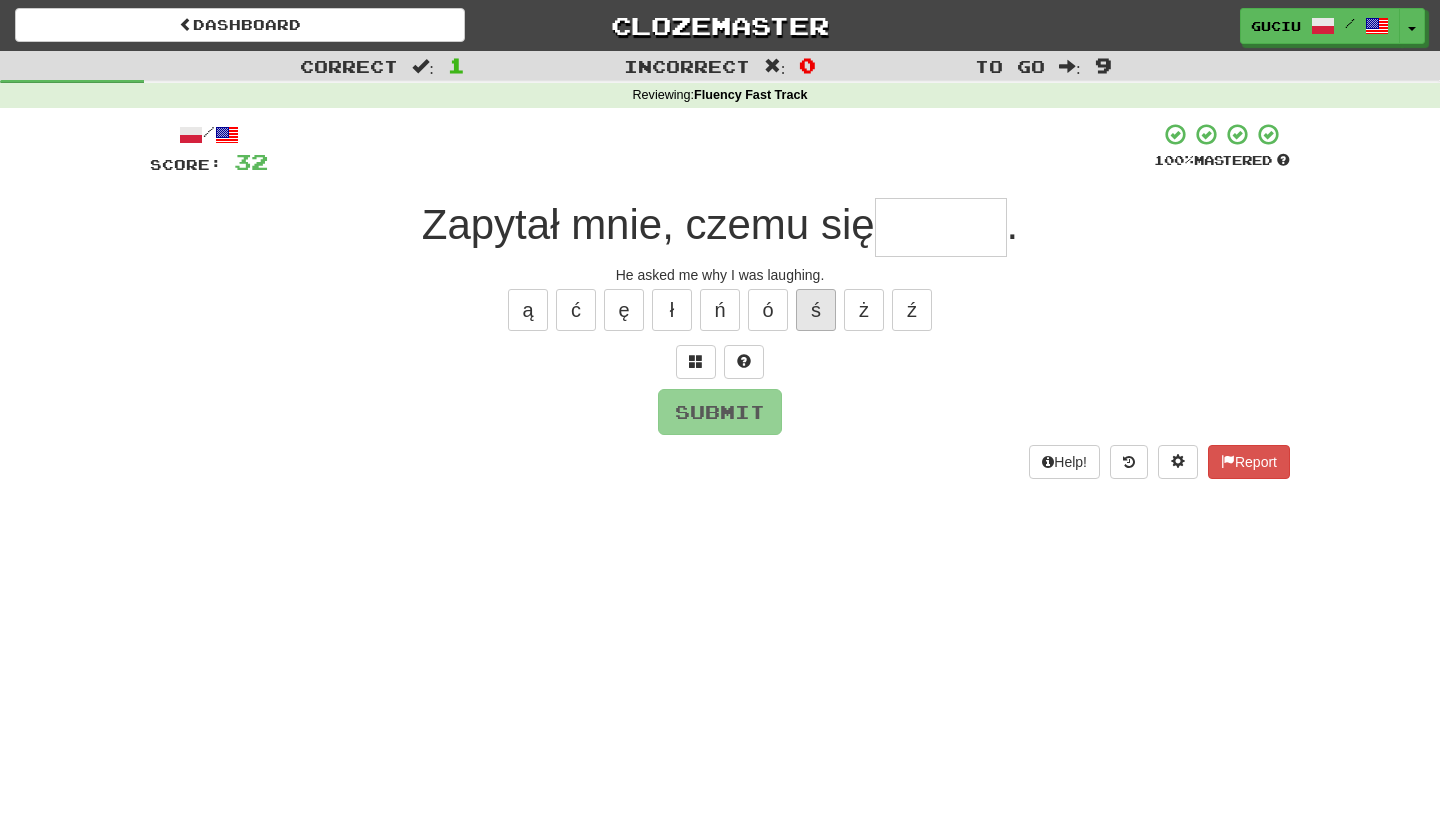 click on "ś" at bounding box center [816, 310] 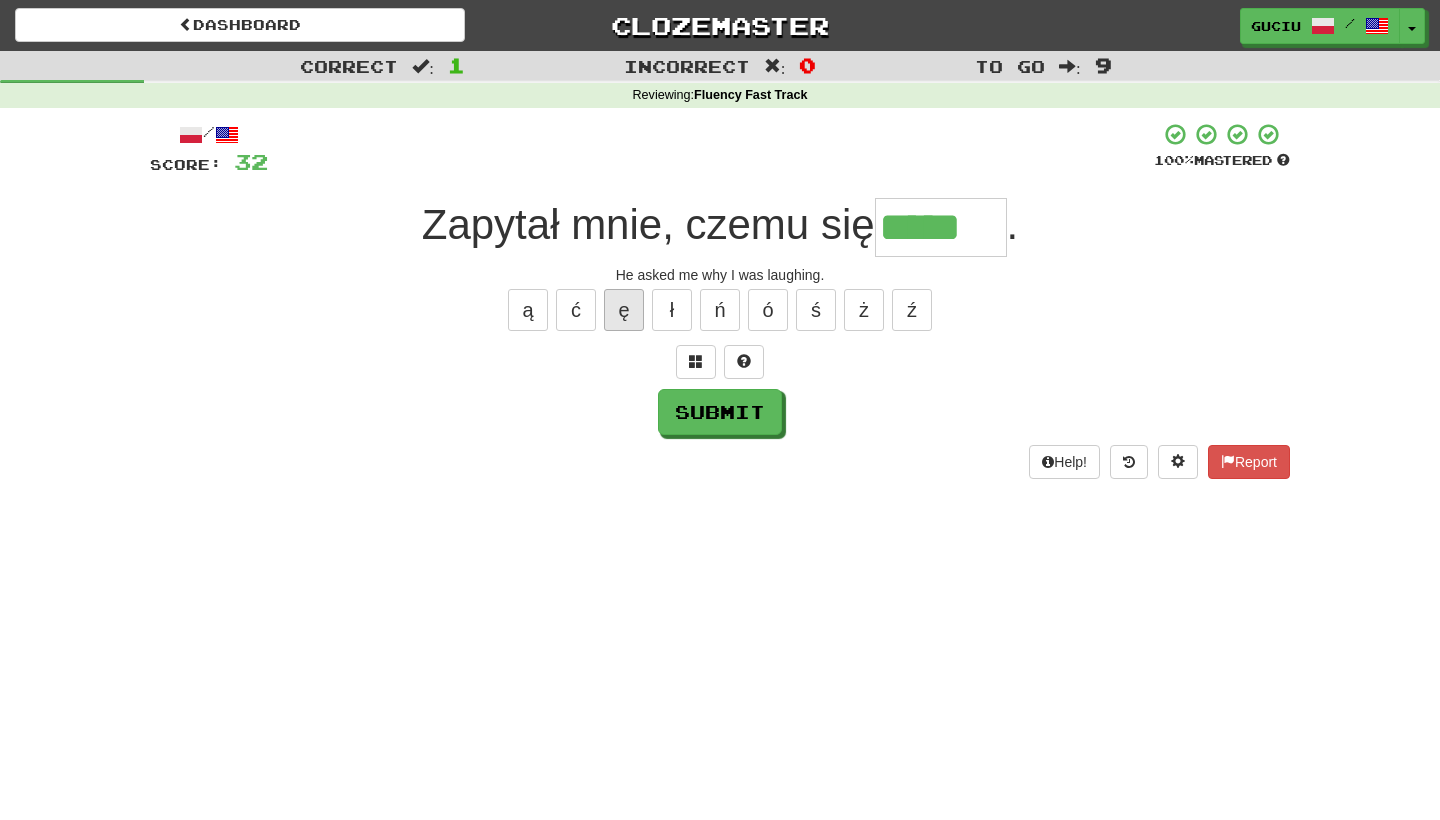 click on "ę" at bounding box center (624, 310) 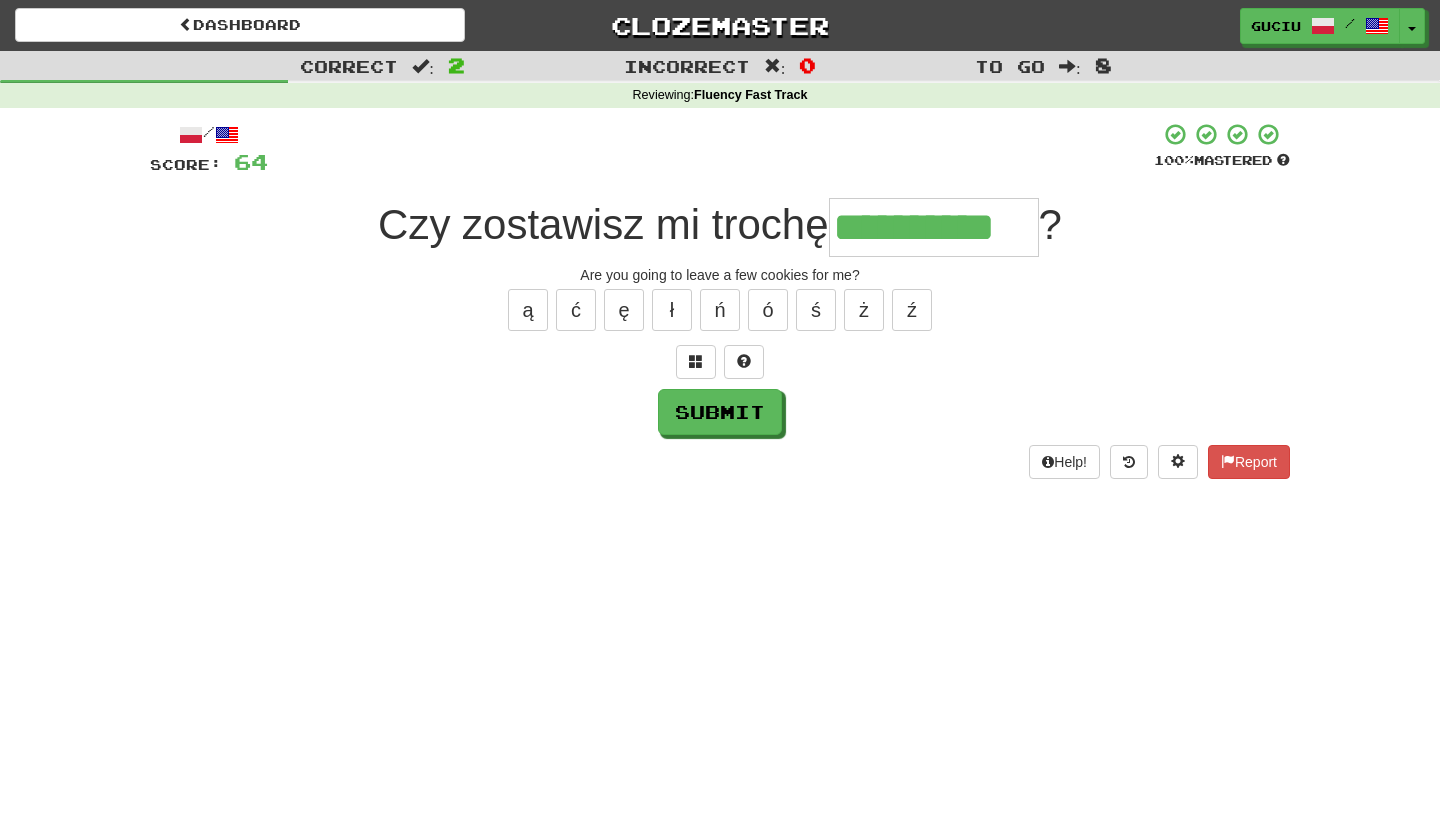type on "**********" 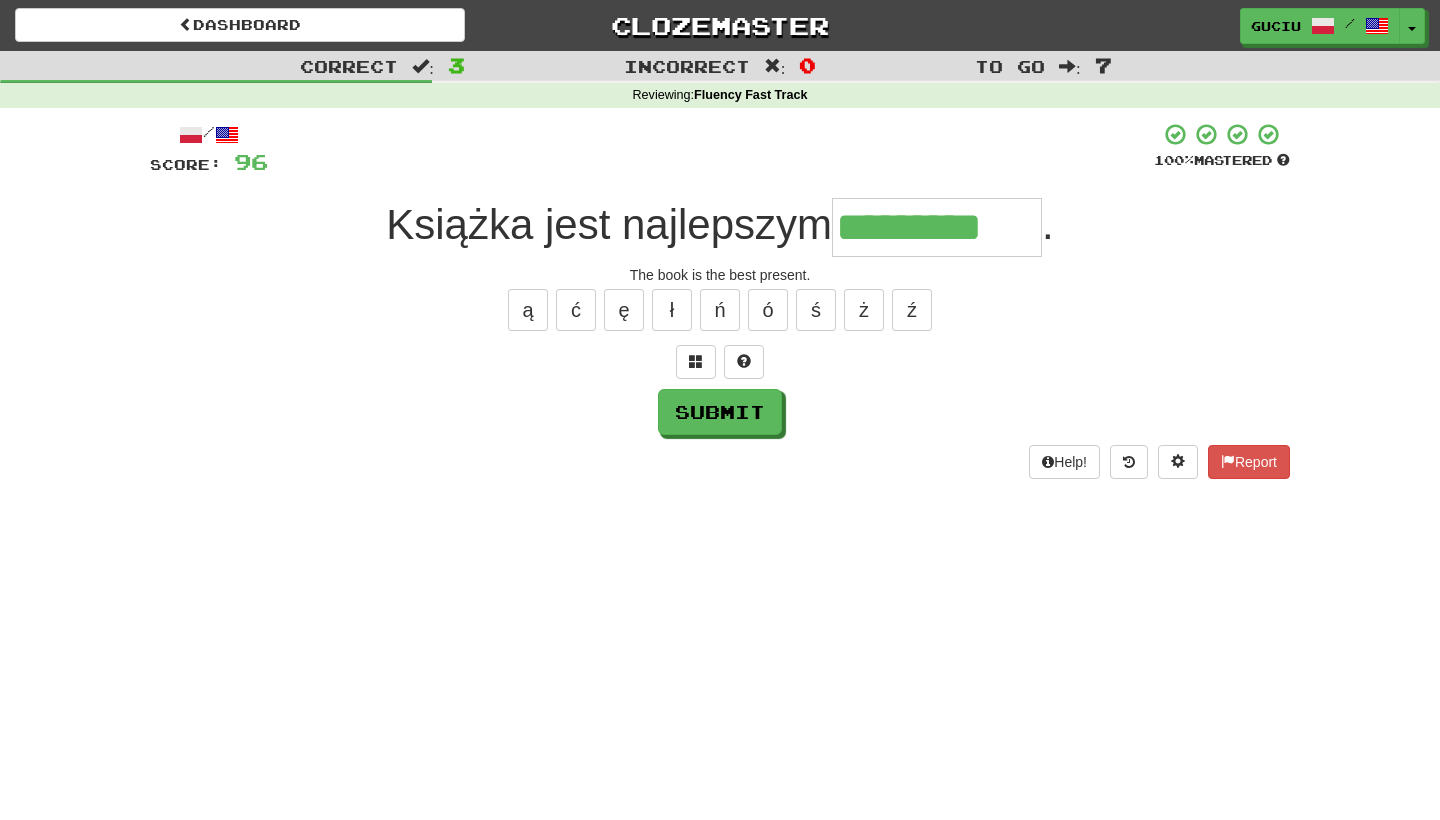 type on "*********" 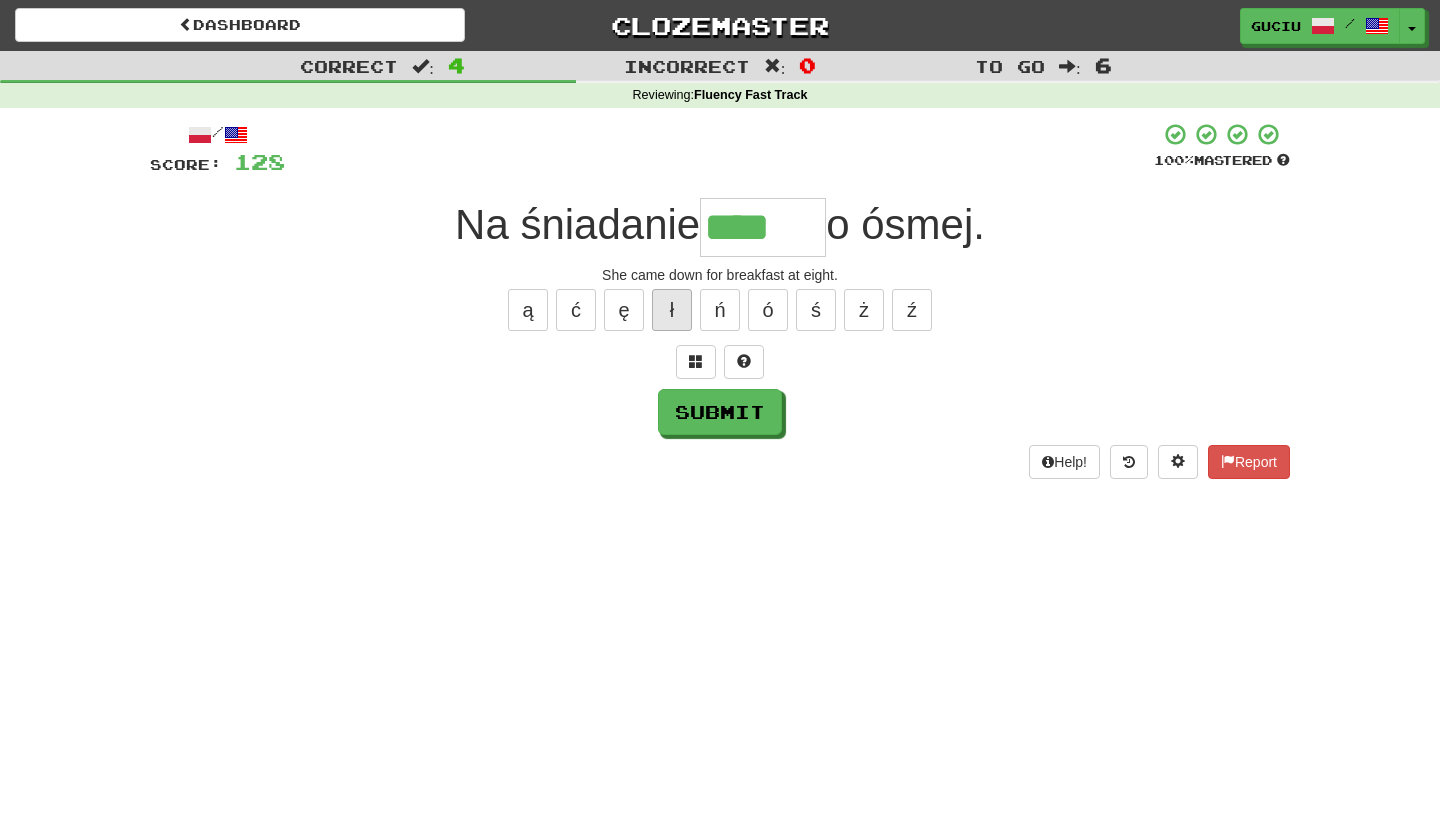 click on "ł" at bounding box center (672, 310) 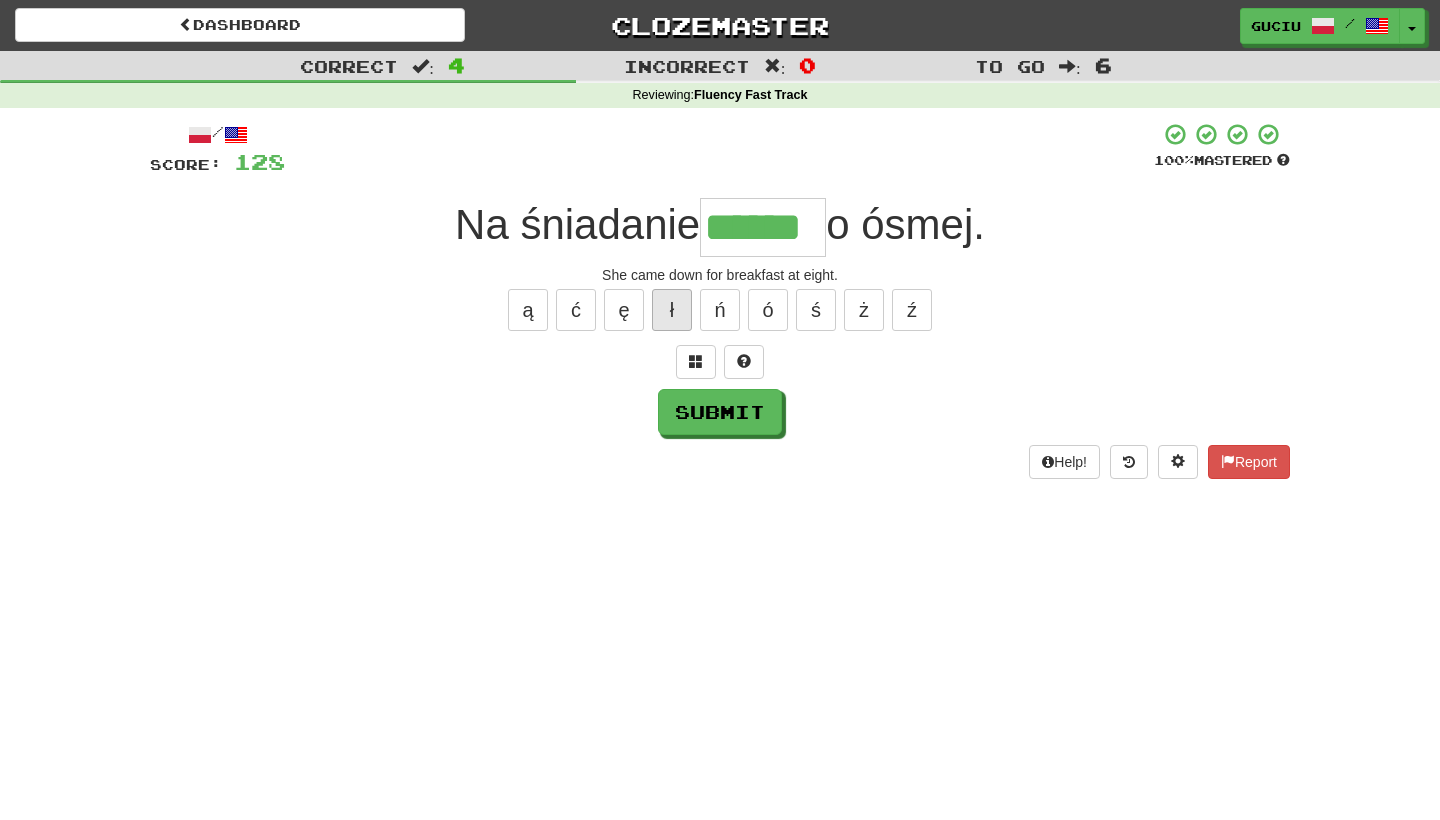 type on "******" 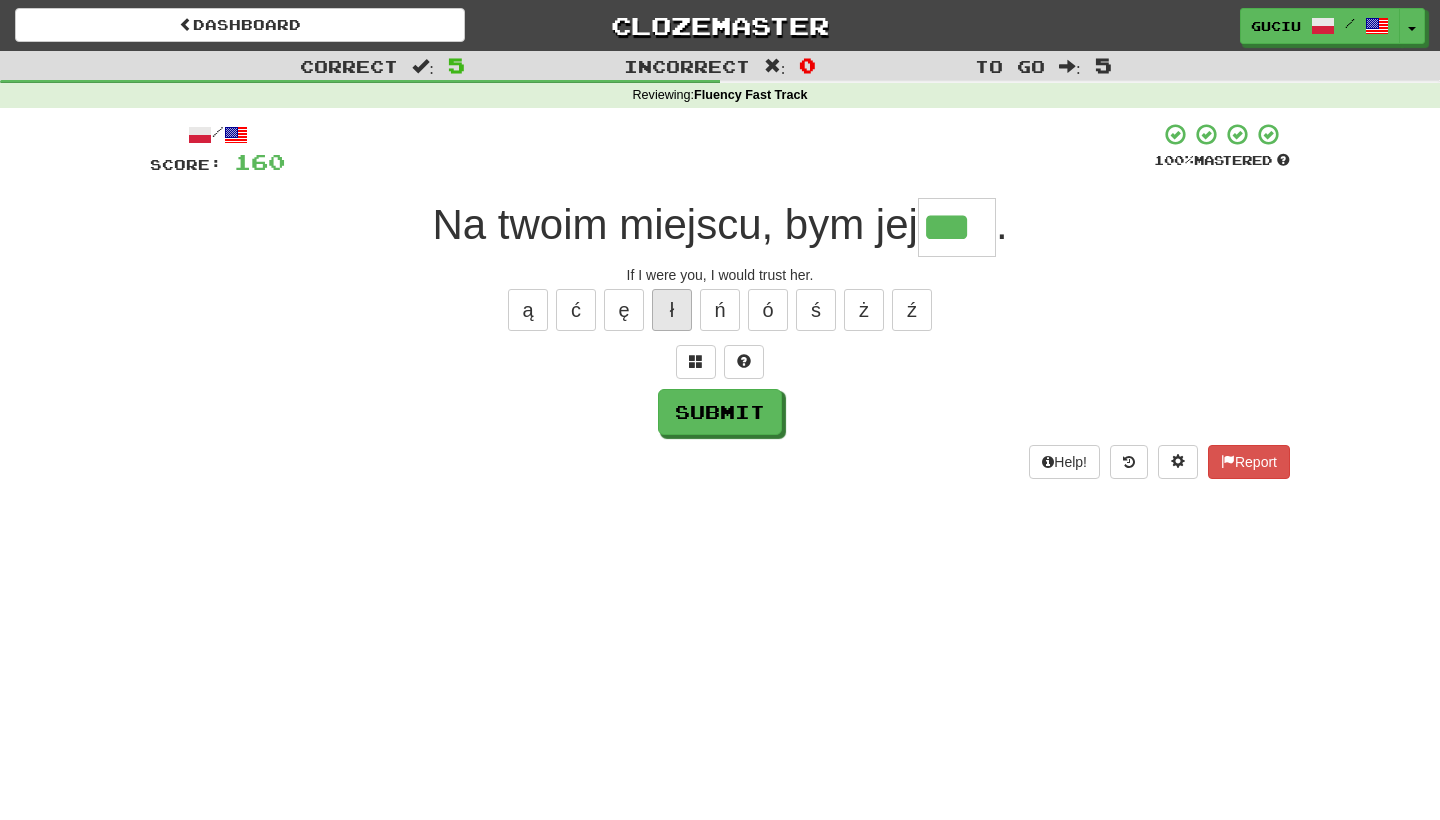 click on "ł" at bounding box center (672, 310) 